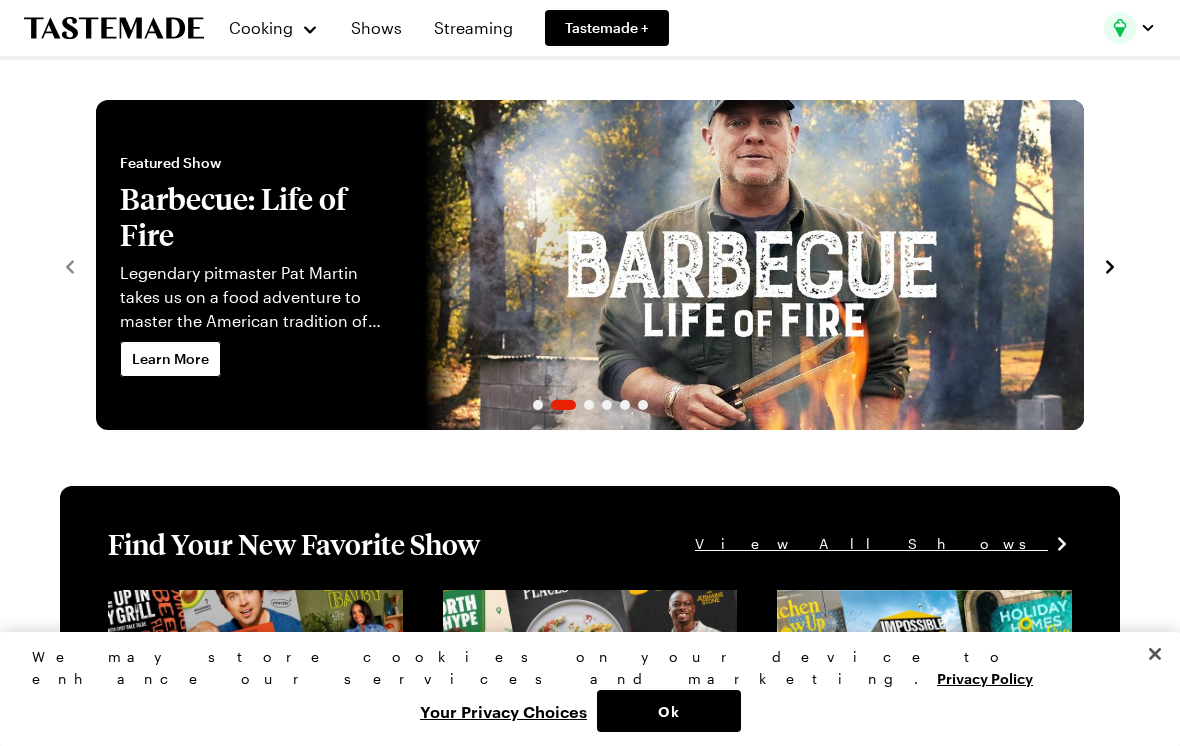 scroll, scrollTop: 0, scrollLeft: 0, axis: both 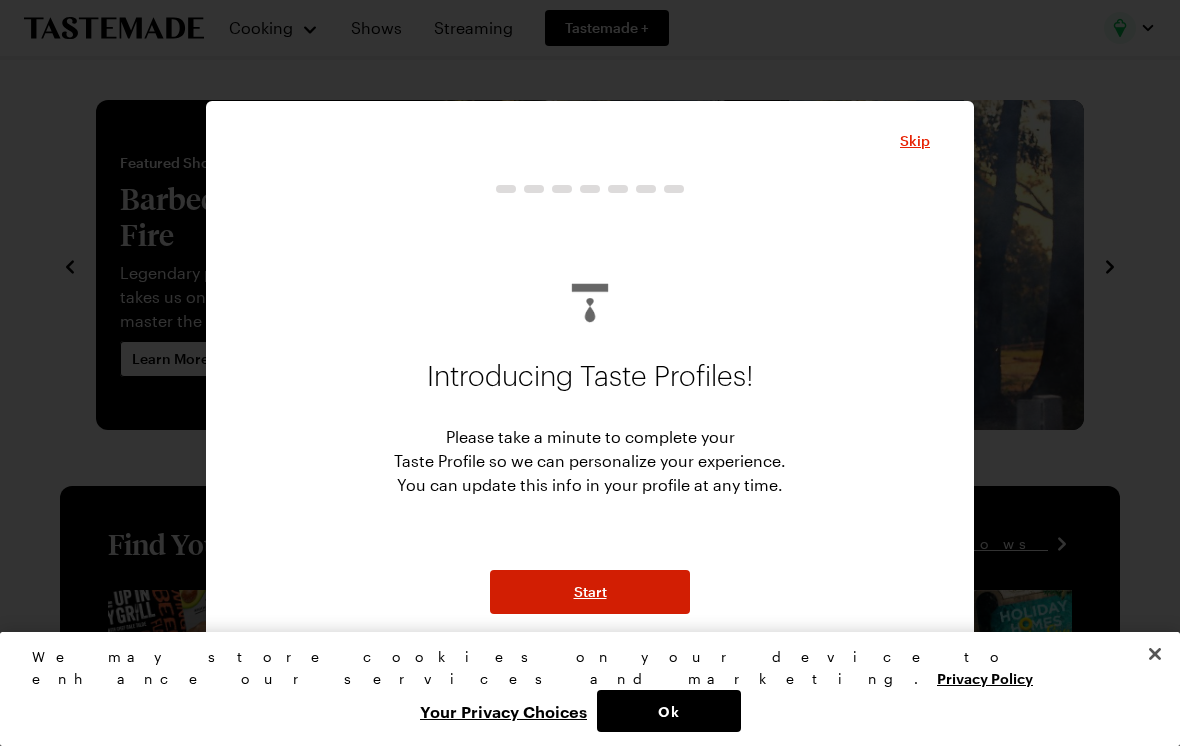 click on "Start" at bounding box center [590, 592] 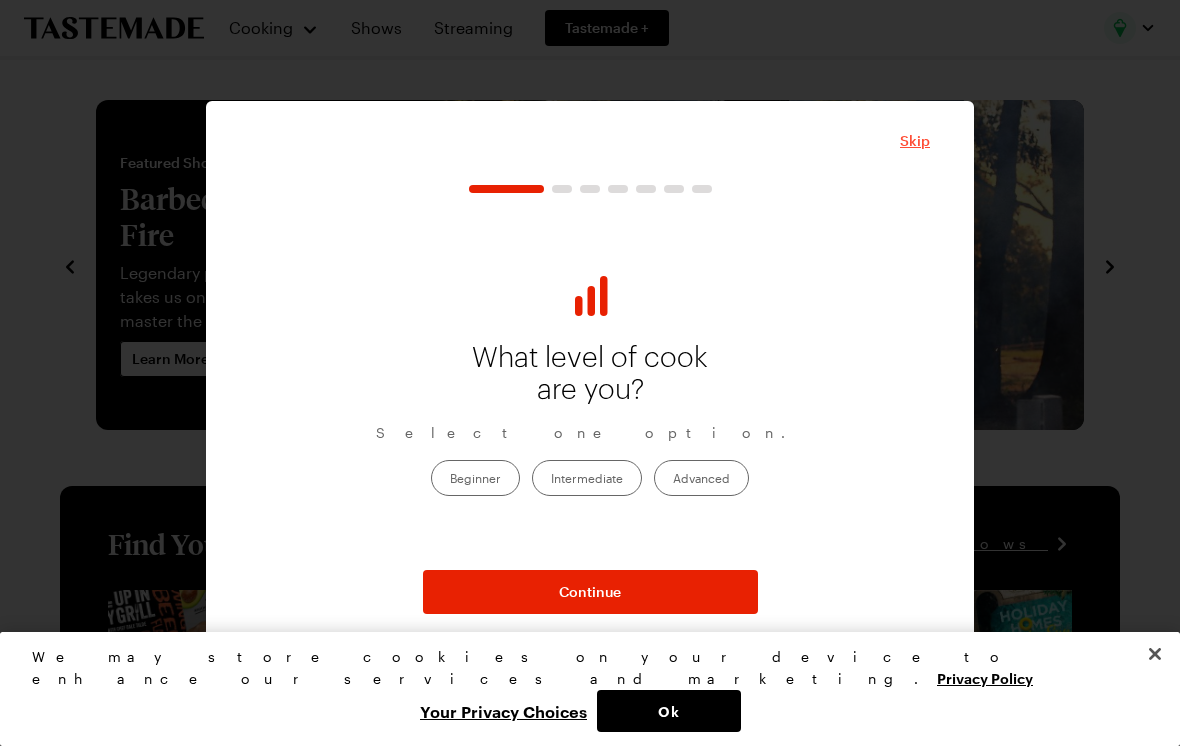 click on "Skip" at bounding box center (915, 141) 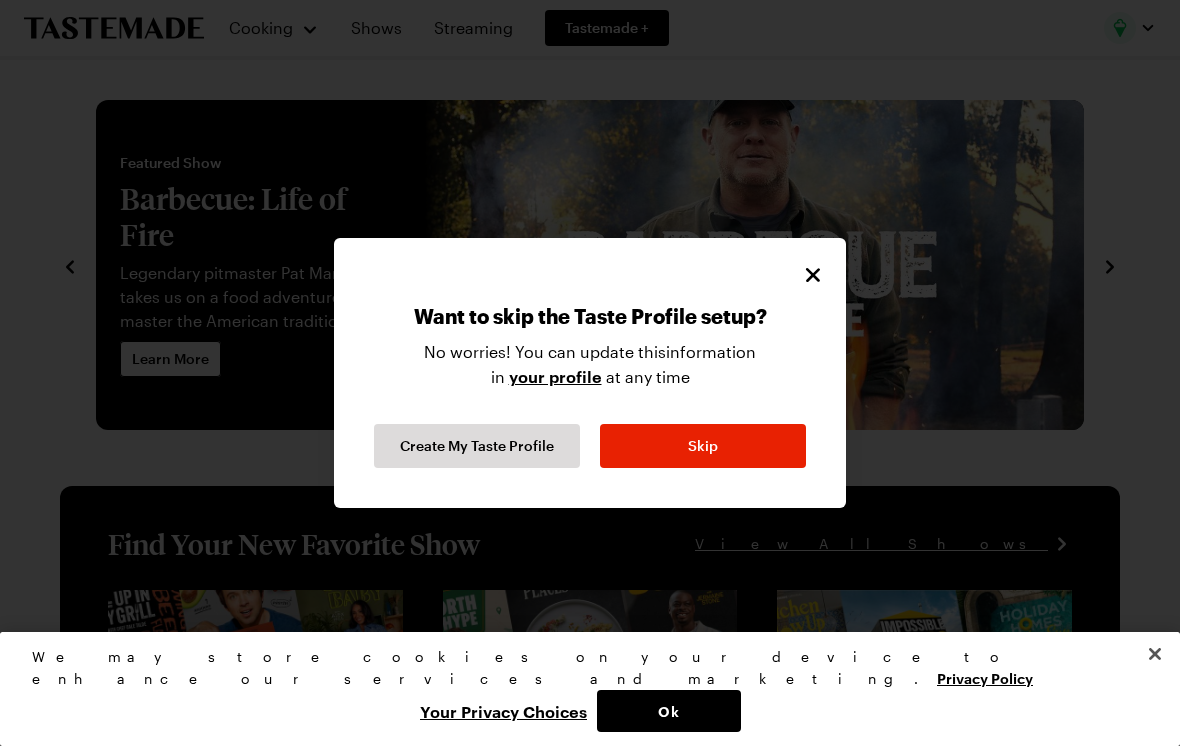 click 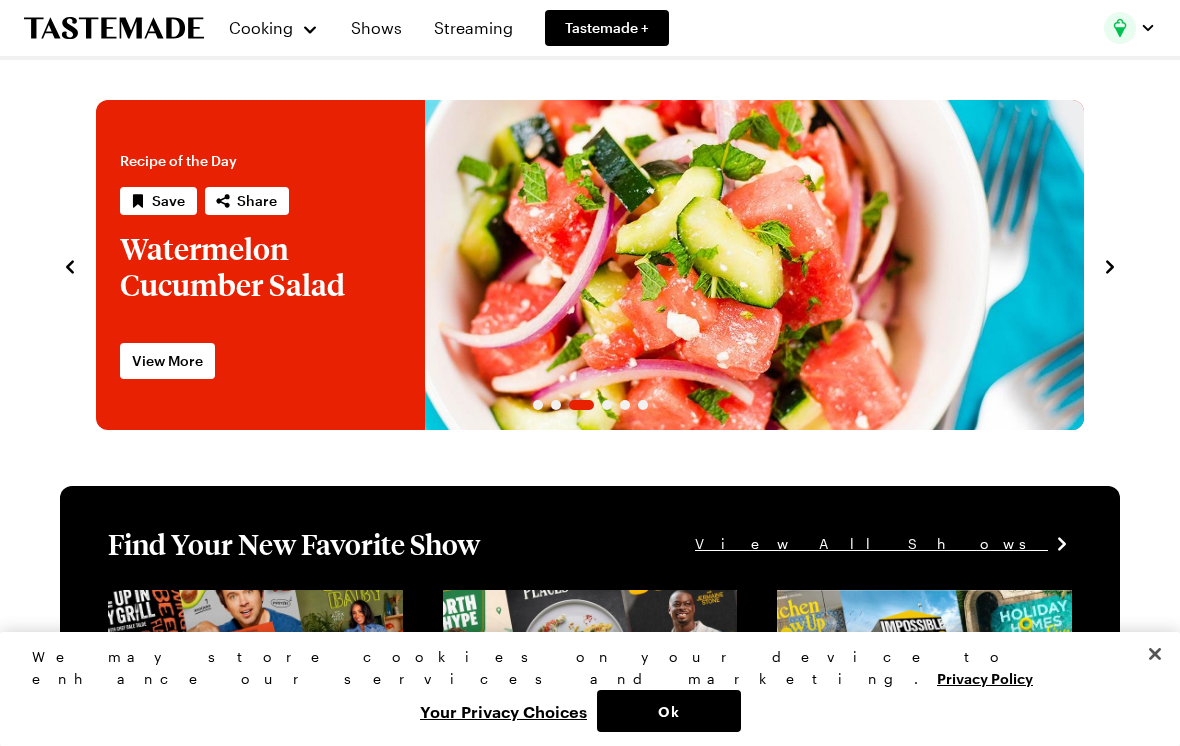 click on "Cooking" at bounding box center (273, 28) 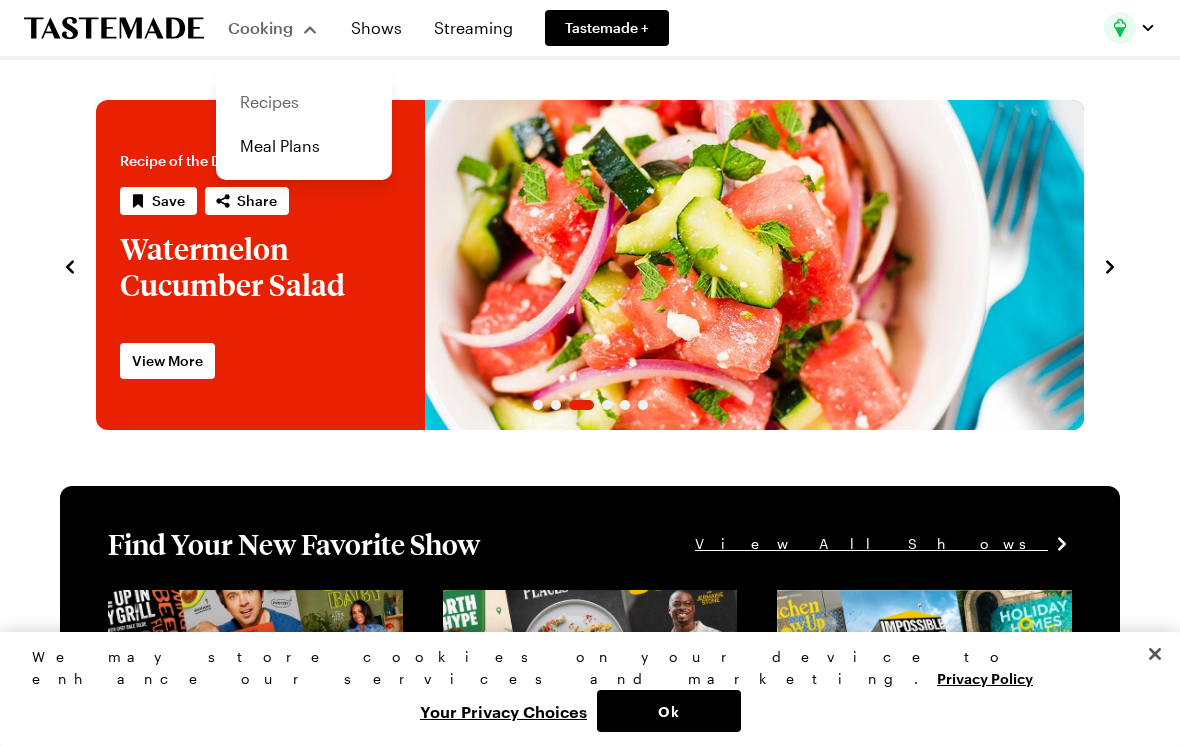 click on "Recipes" at bounding box center [304, 102] 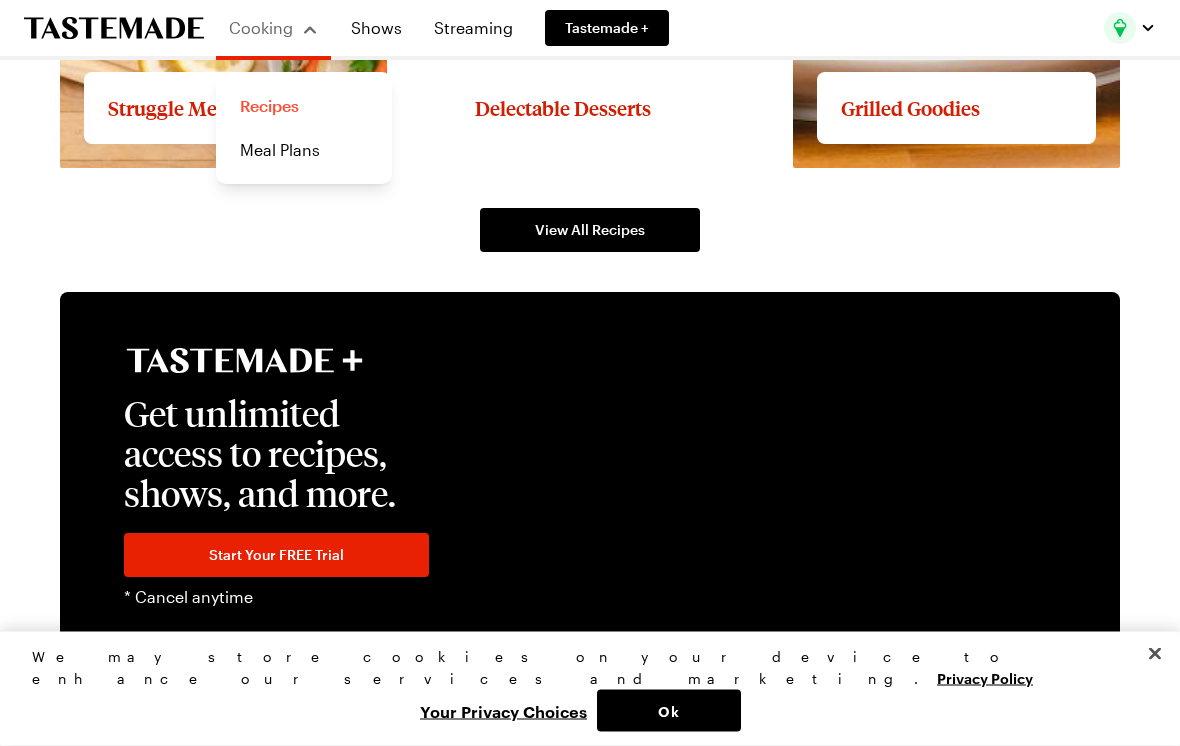scroll, scrollTop: 3068, scrollLeft: 0, axis: vertical 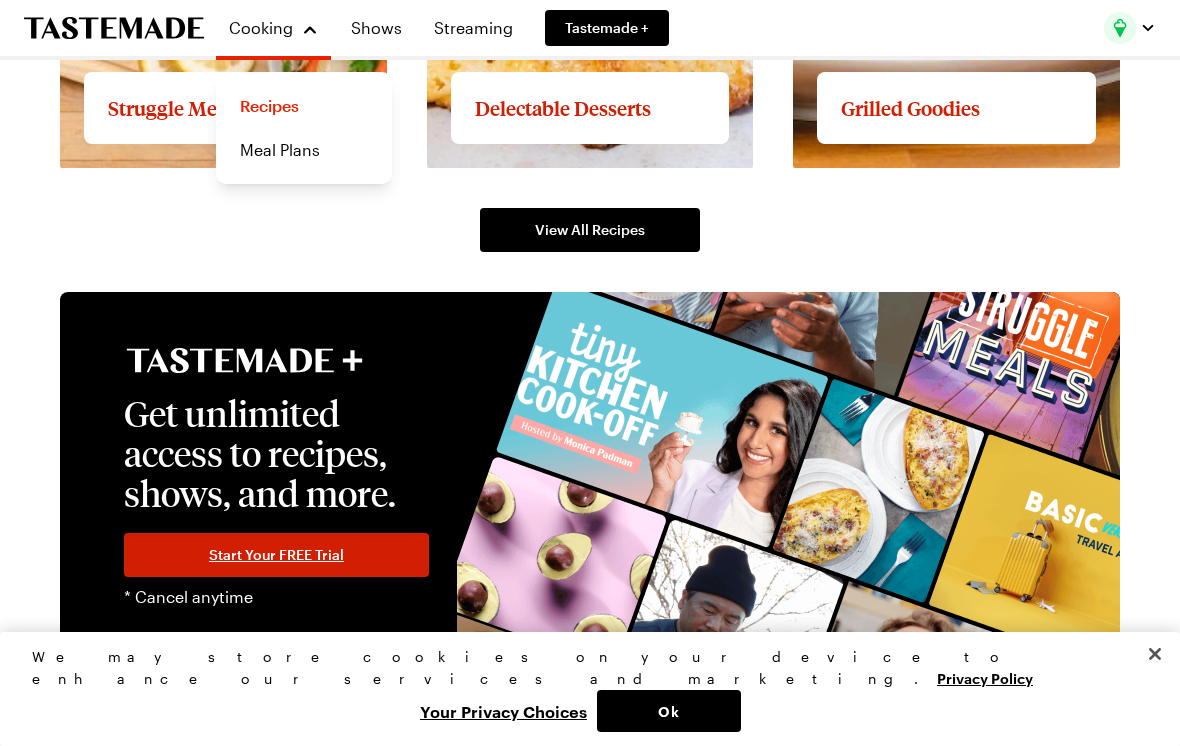 click on "Start Your FREE Trial" at bounding box center (276, 555) 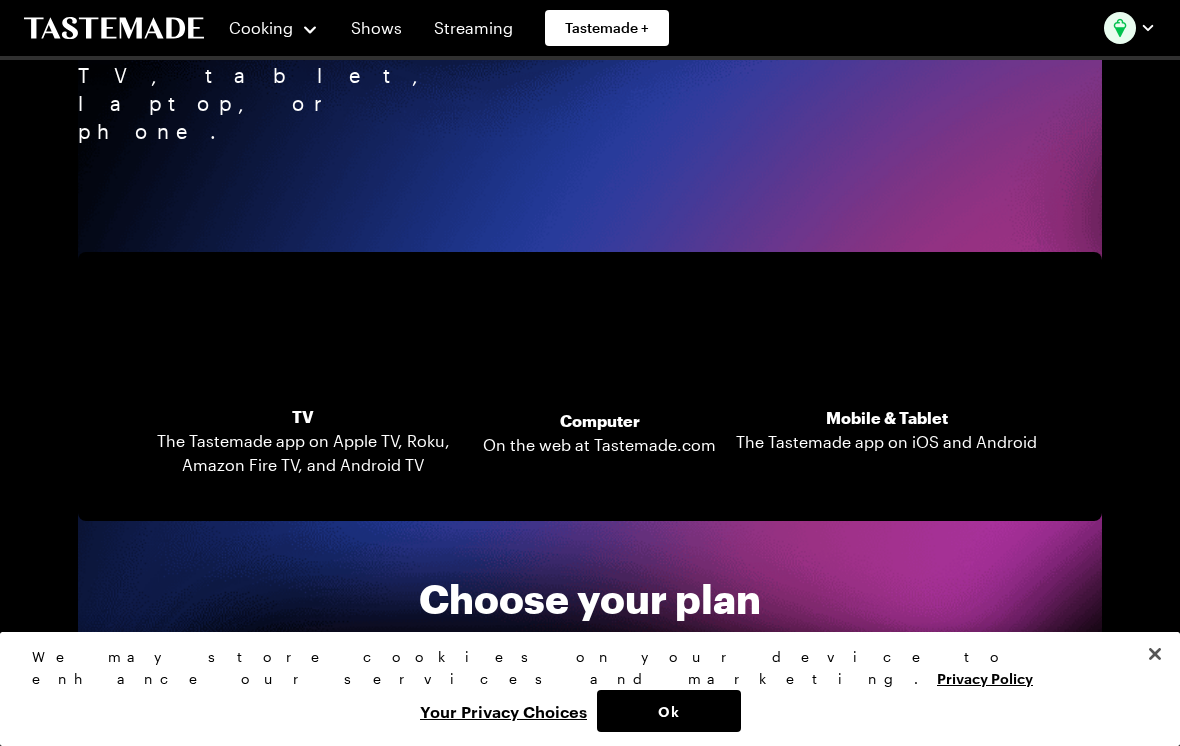 scroll, scrollTop: 0, scrollLeft: 0, axis: both 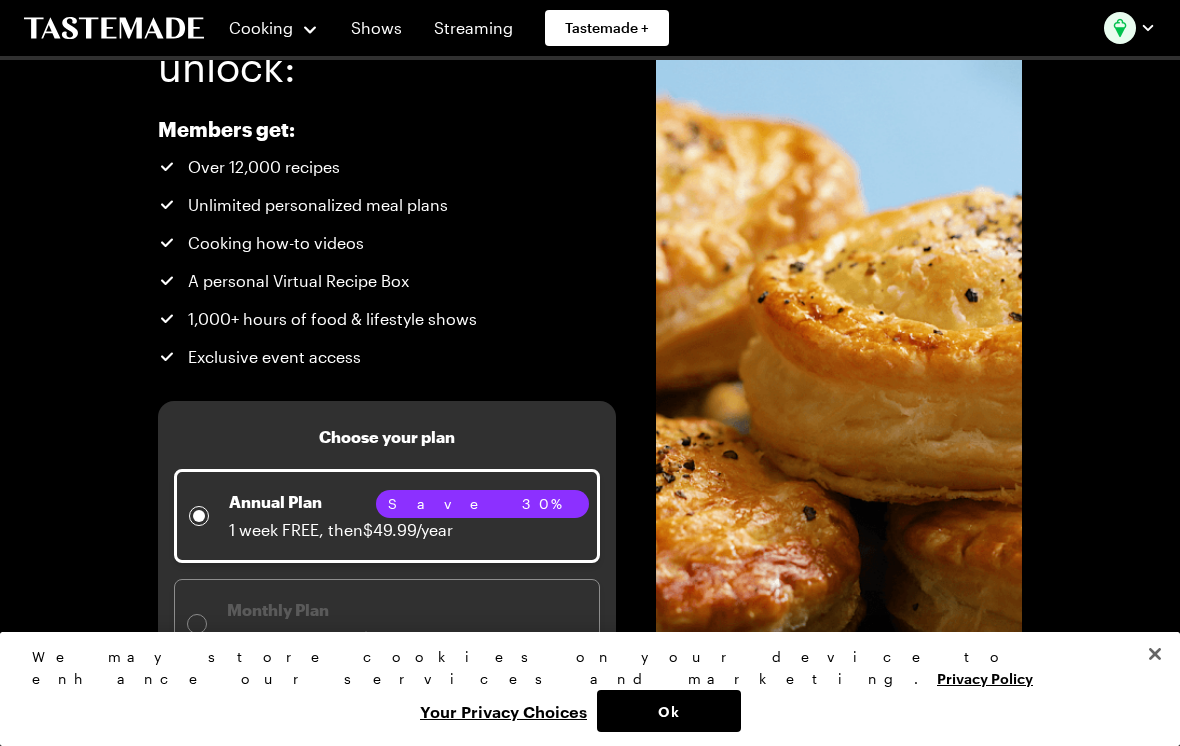 click at bounding box center [1155, 654] 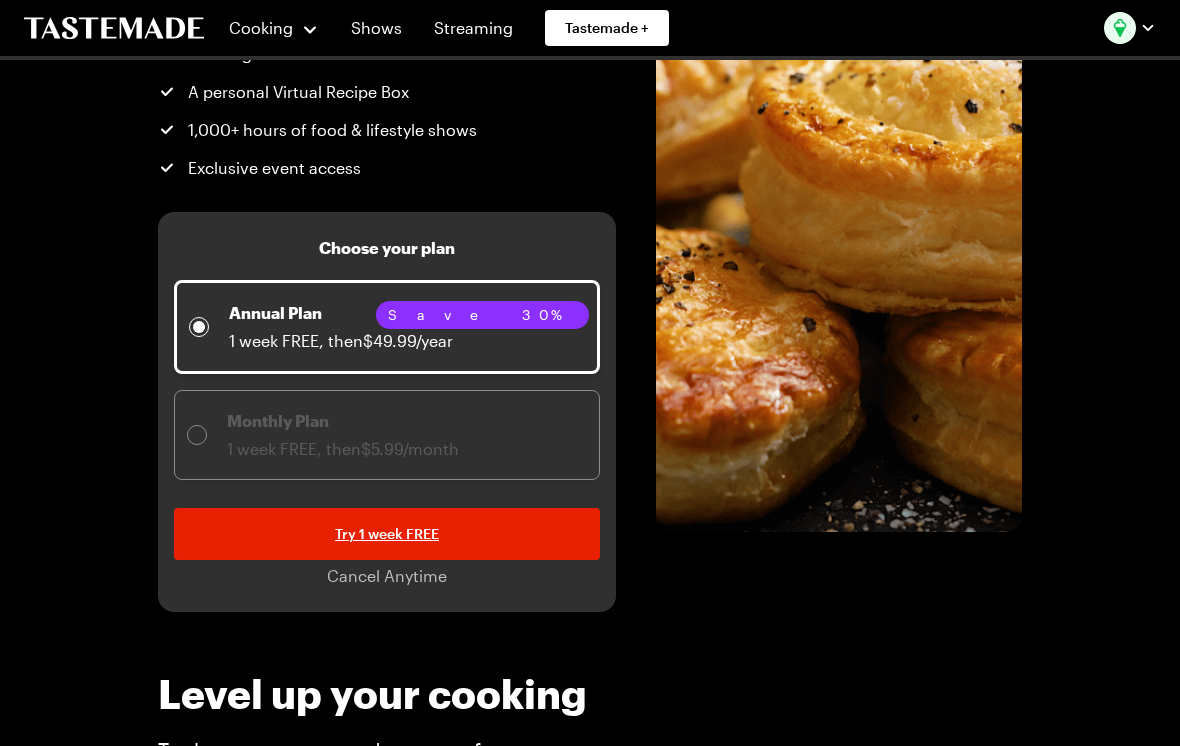 scroll, scrollTop: 310, scrollLeft: 0, axis: vertical 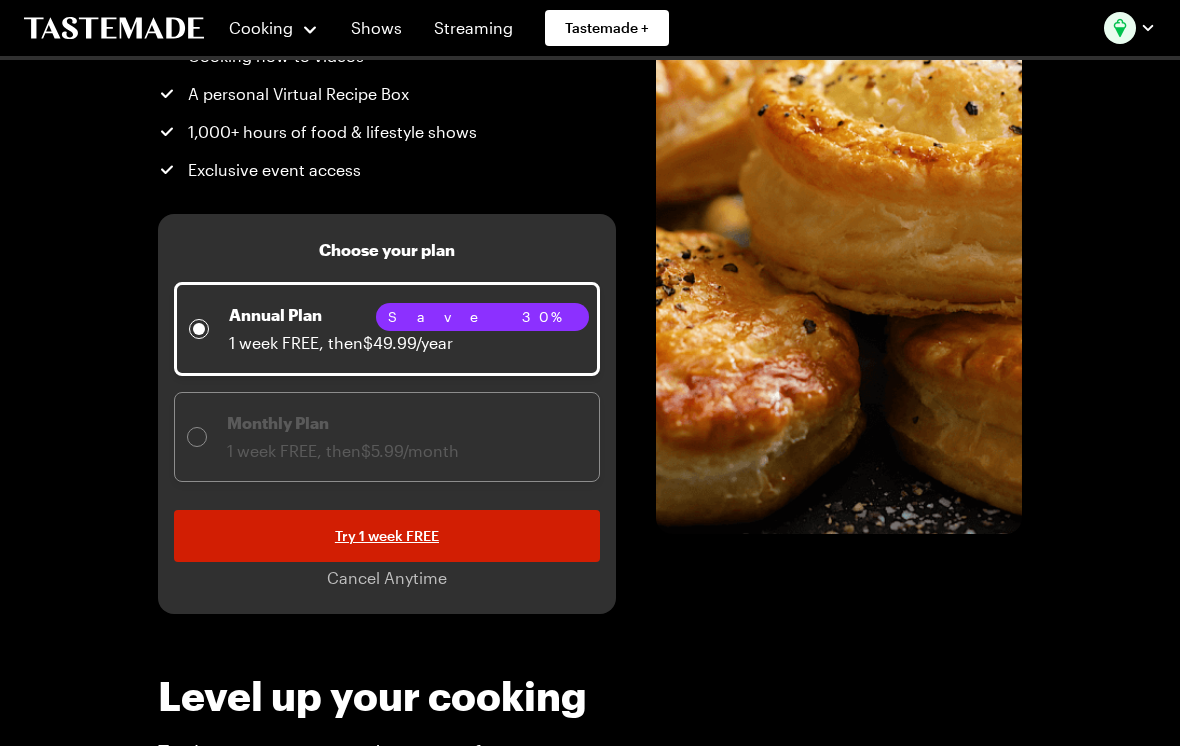 click on "Try 1 week FREE" at bounding box center [387, 536] 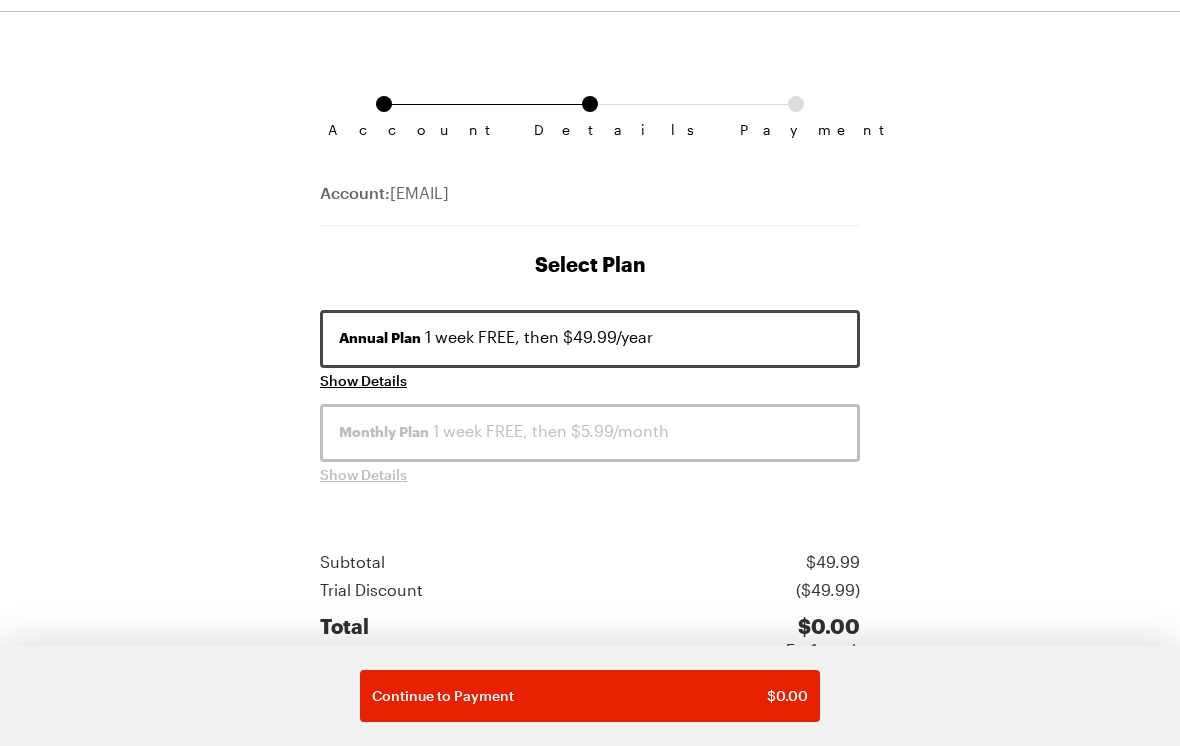 scroll, scrollTop: 140, scrollLeft: 0, axis: vertical 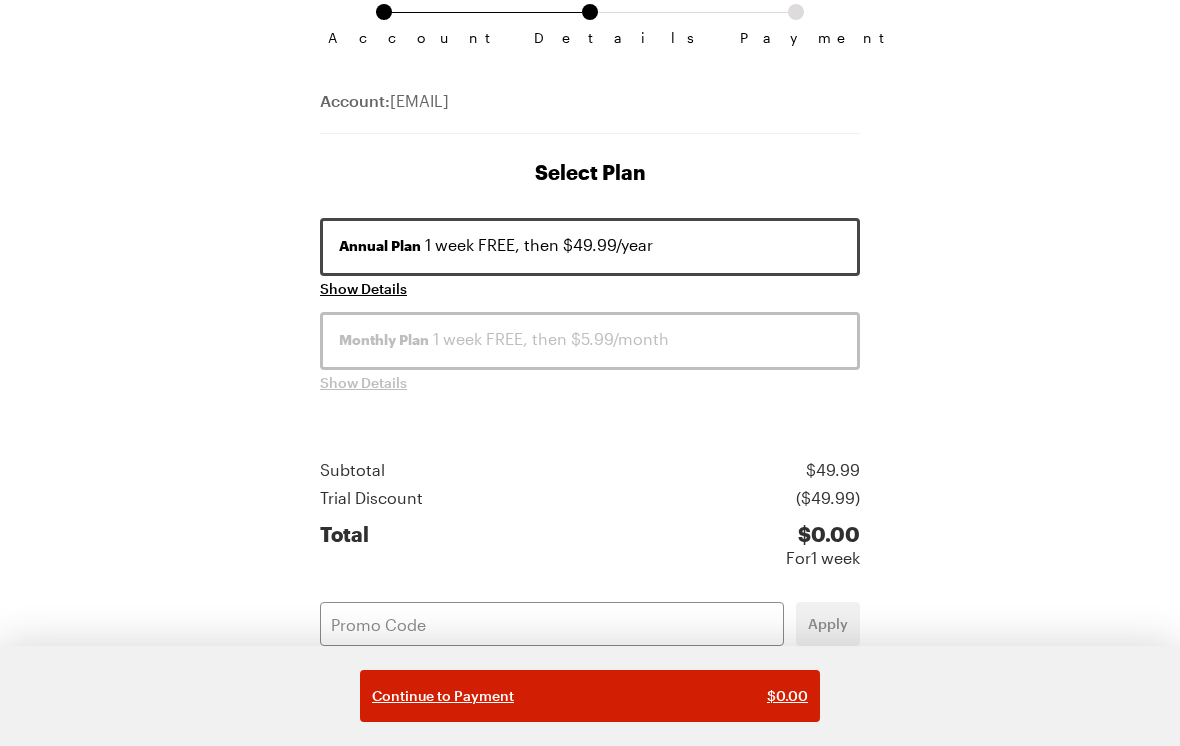 click on "Continue to Payment $ 0.00" at bounding box center [590, 696] 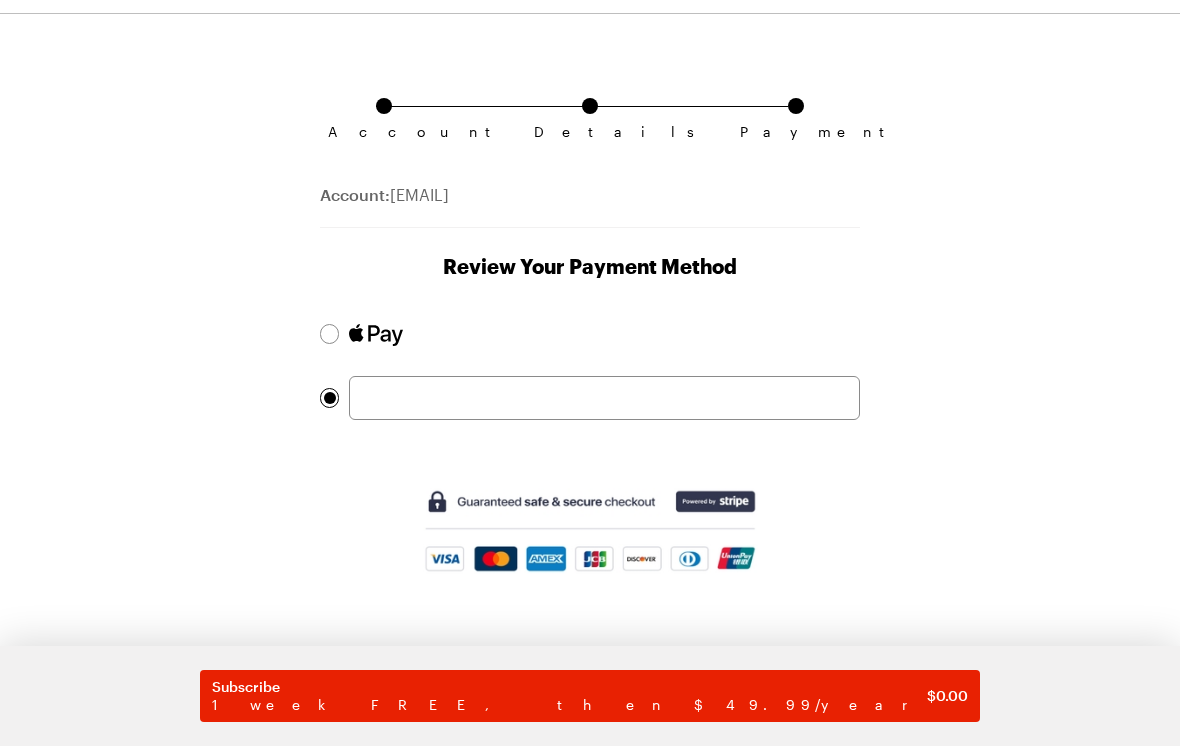 scroll, scrollTop: 46, scrollLeft: 0, axis: vertical 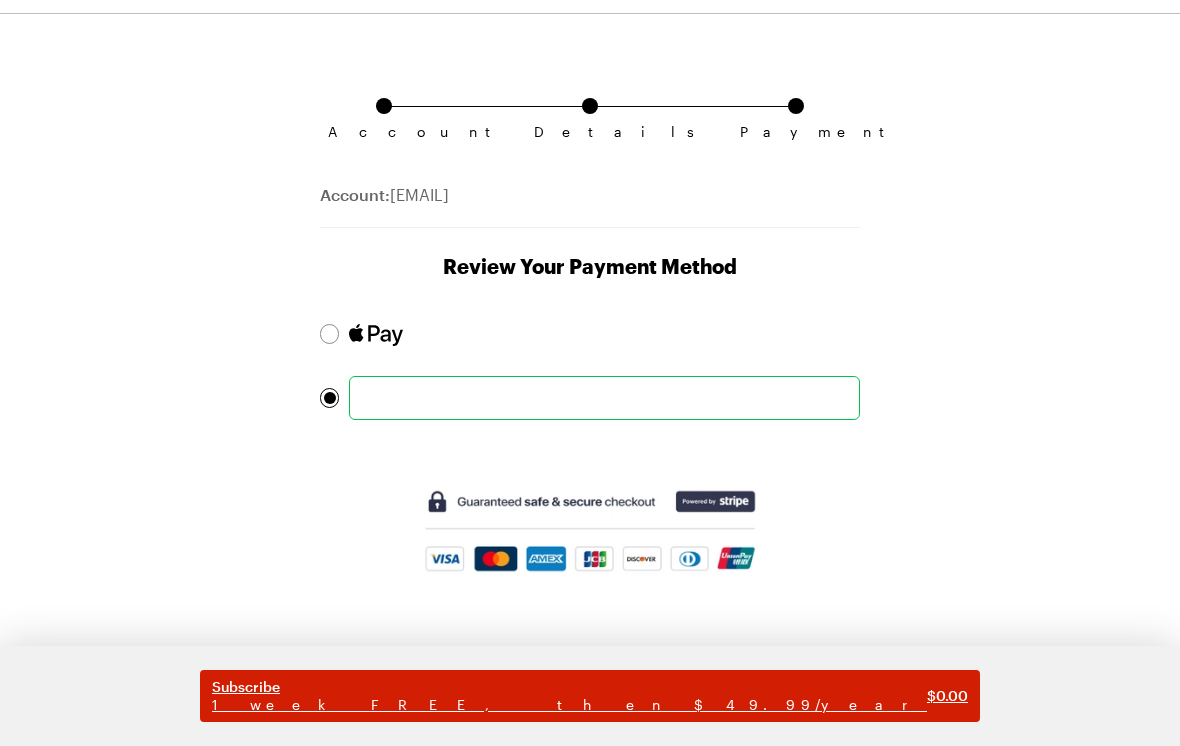 click on "Subscribe" at bounding box center (569, 687) 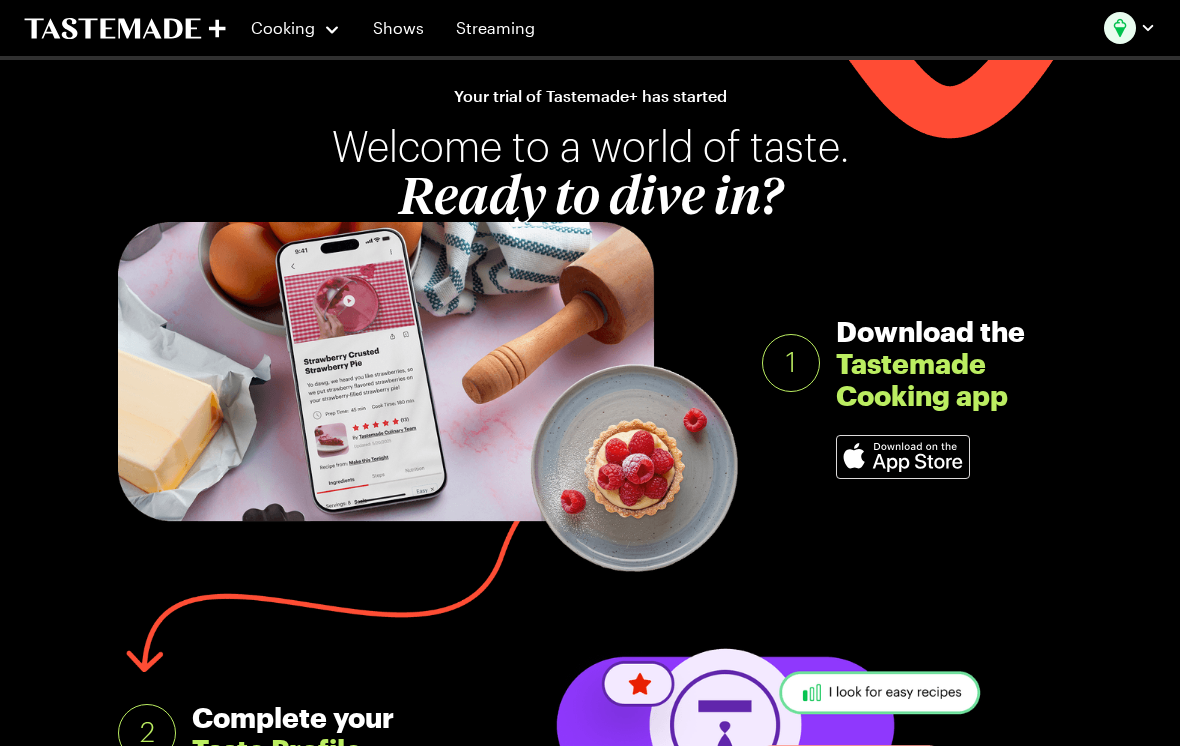 scroll, scrollTop: 0, scrollLeft: 0, axis: both 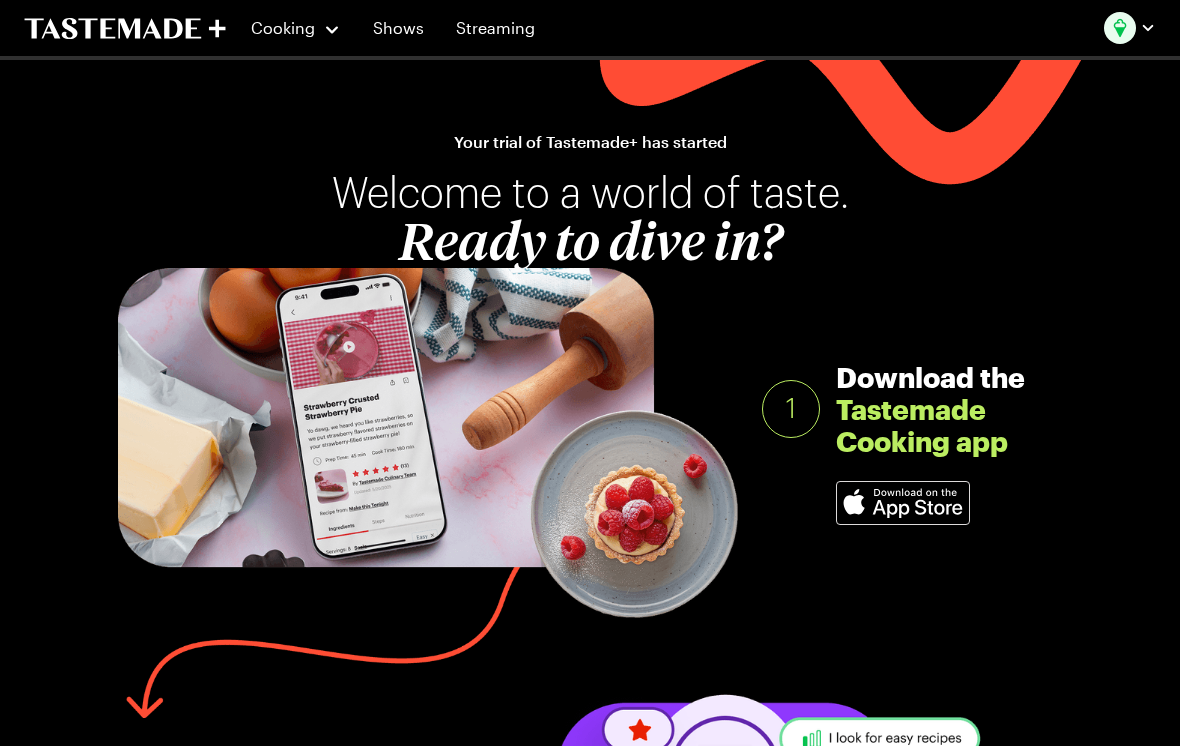 click on "Your trial of Tastemade+ has started Welcome to a world of taste. Ready to dive in?" at bounding box center (590, 192) 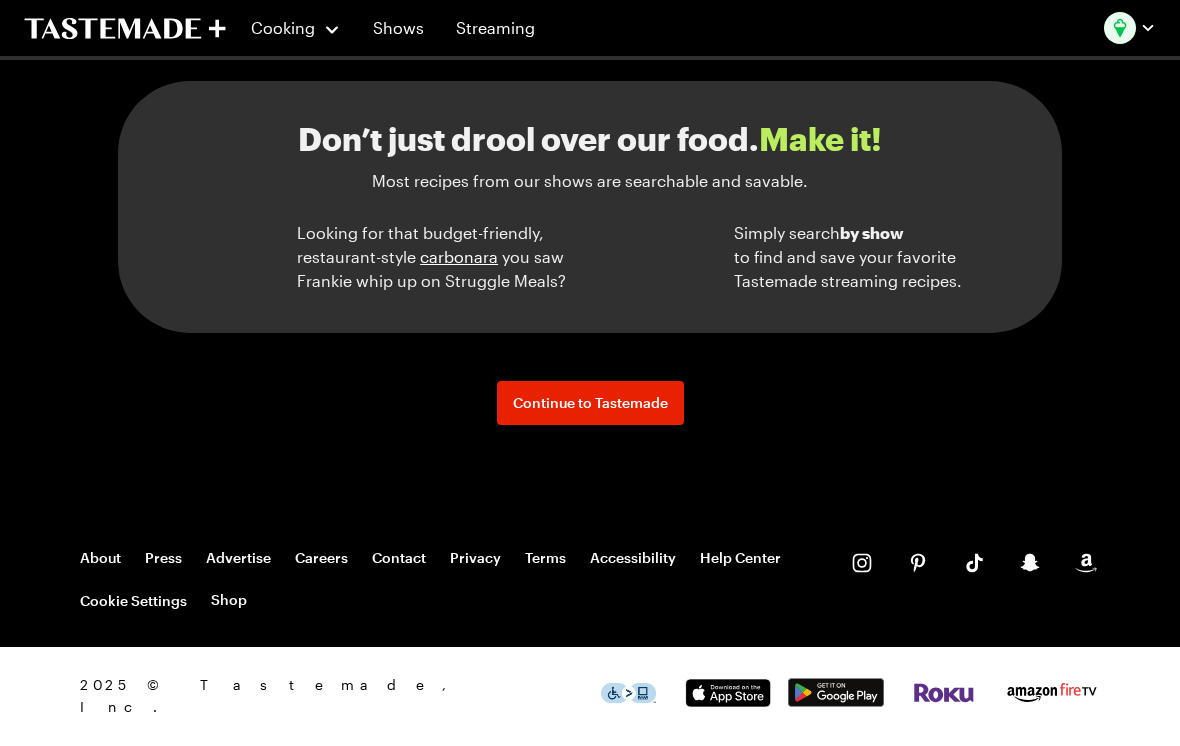 scroll, scrollTop: 2476, scrollLeft: 0, axis: vertical 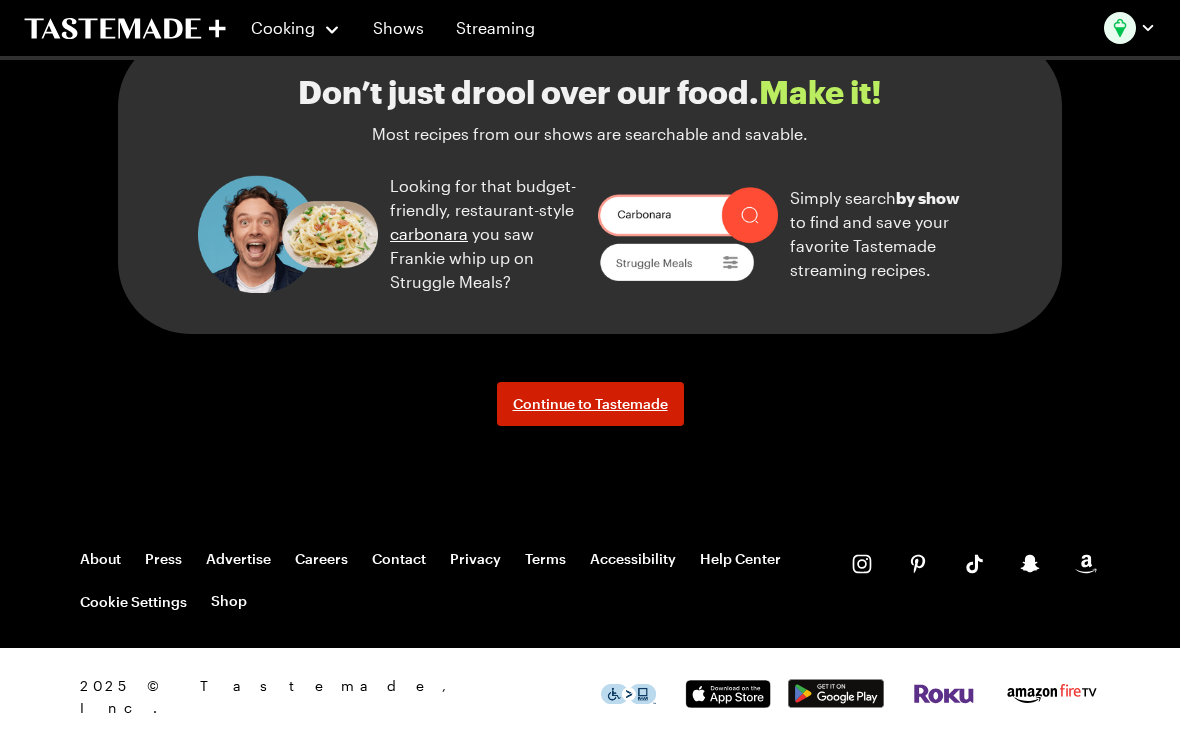 click on "Continue to Tastemade" at bounding box center [590, 404] 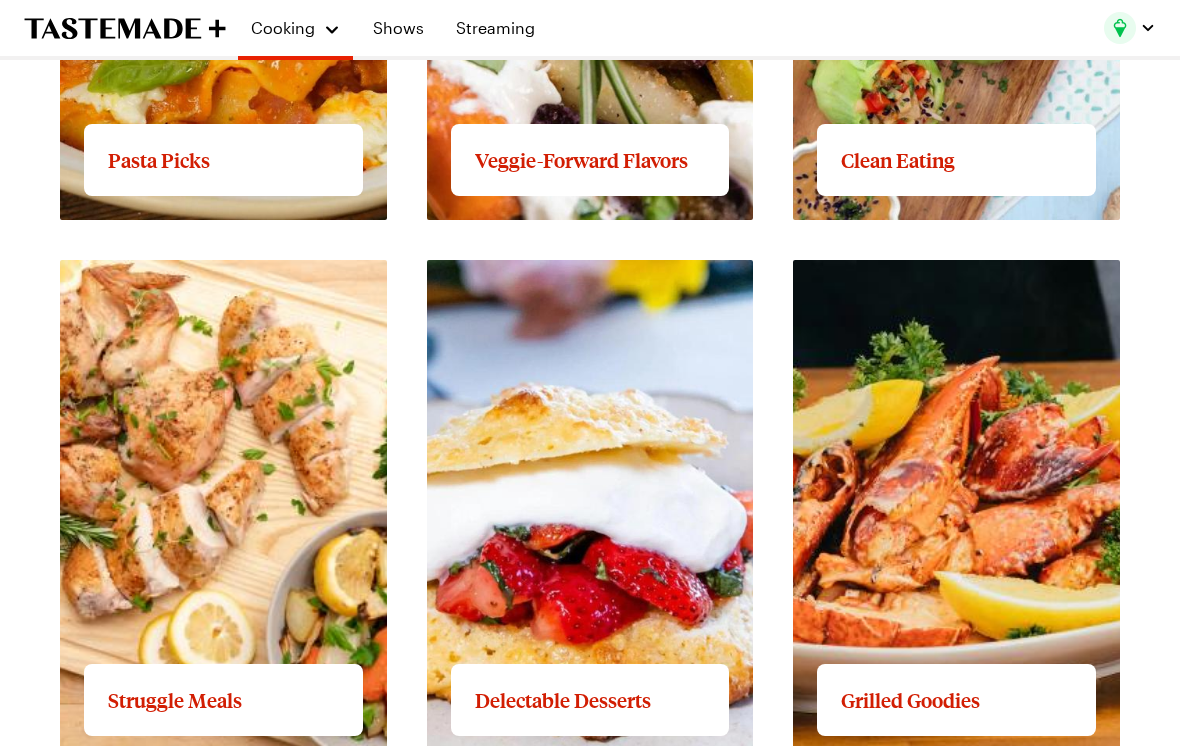 scroll, scrollTop: 0, scrollLeft: 0, axis: both 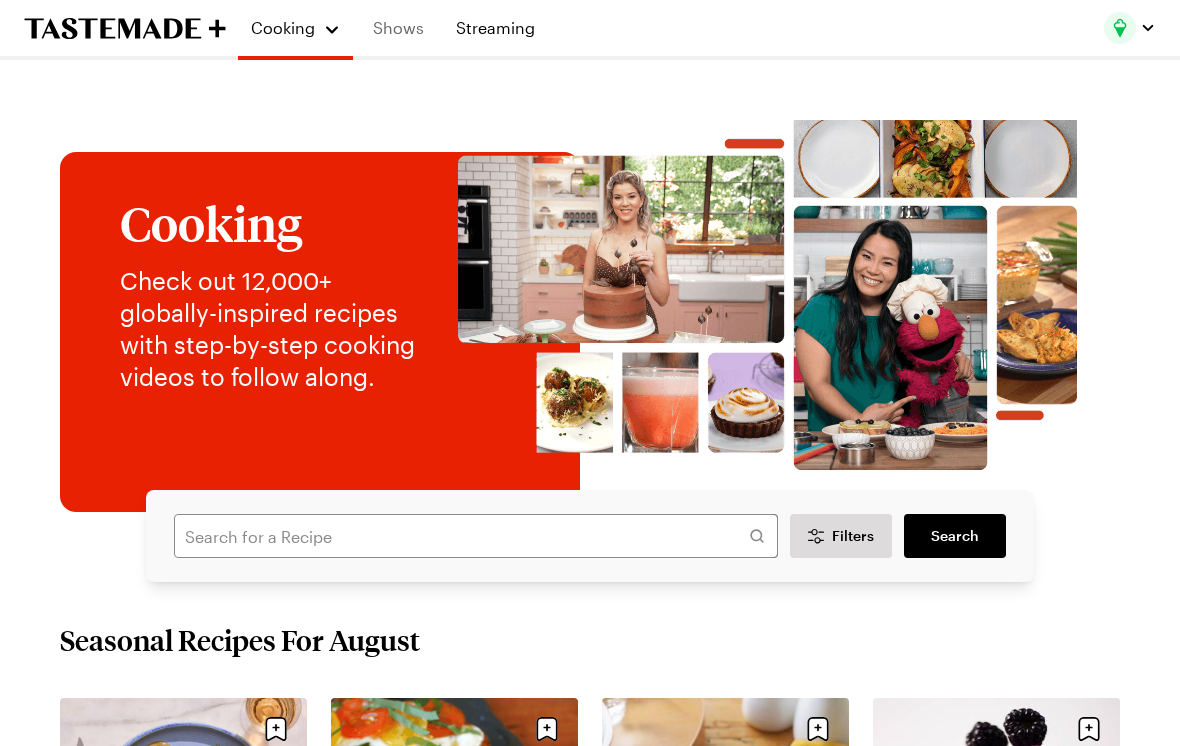 click on "Shows" at bounding box center (398, 28) 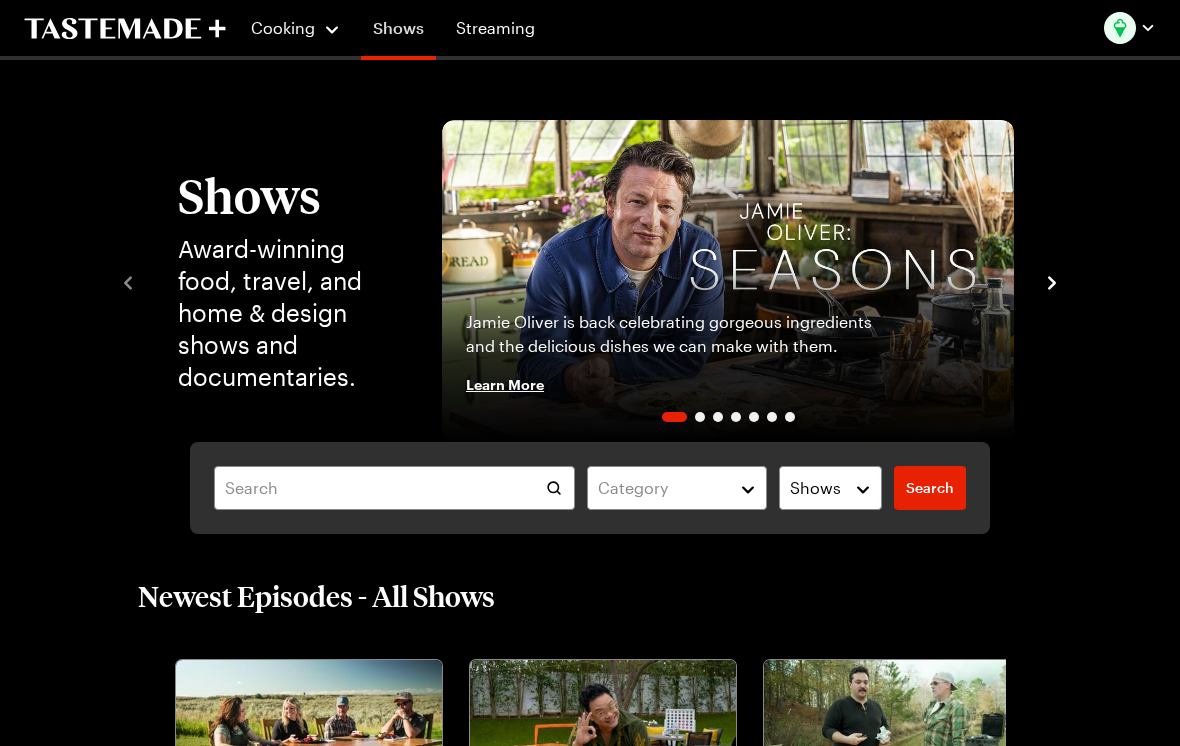 click on "Shows" at bounding box center (398, 32) 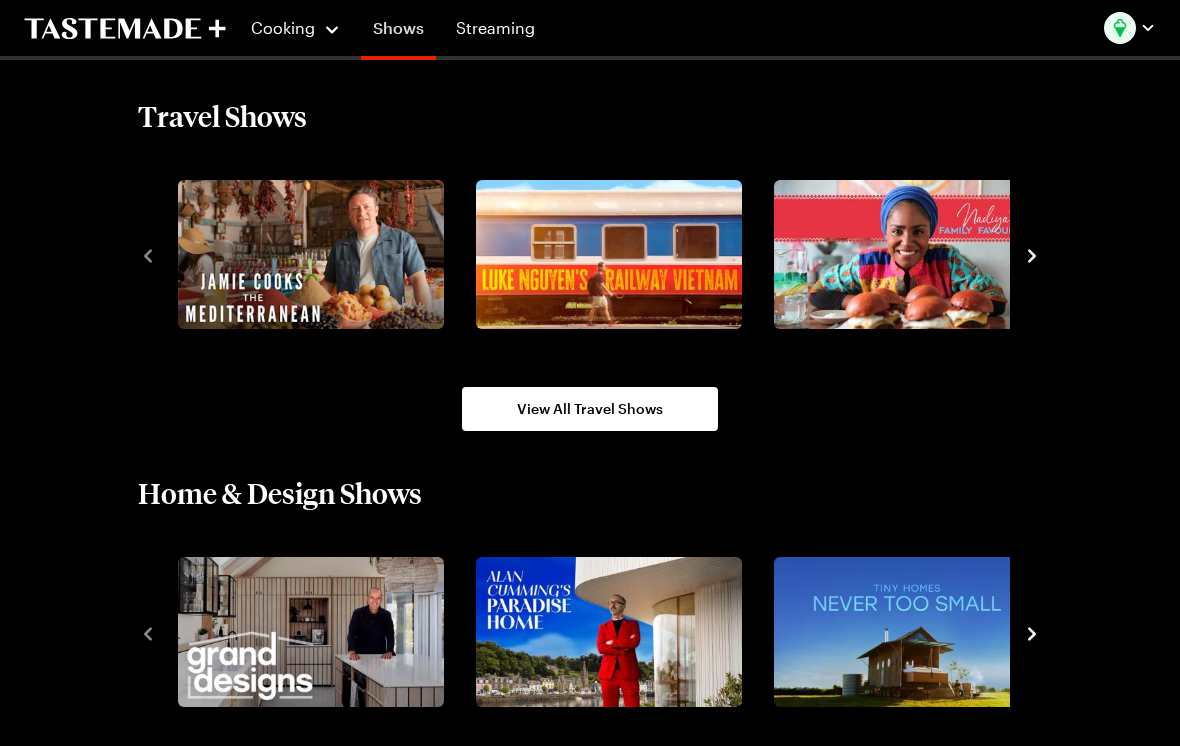 scroll, scrollTop: 2028, scrollLeft: 0, axis: vertical 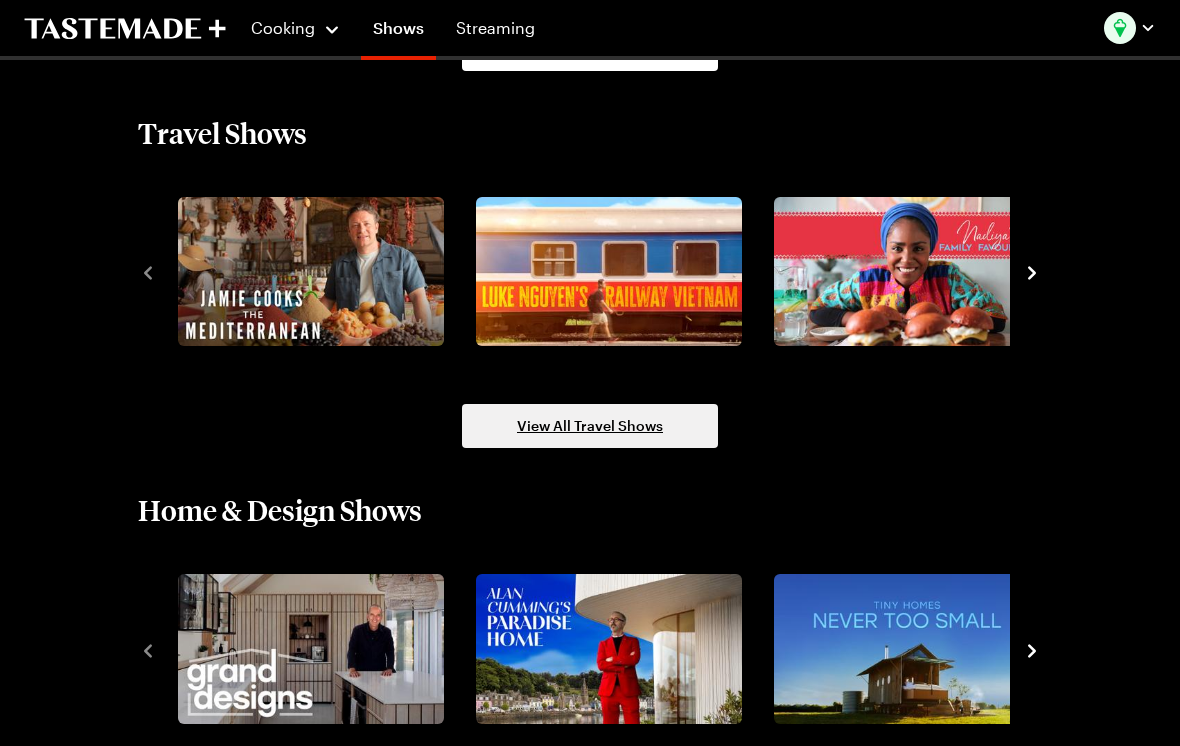 click on "View All Travel Shows" at bounding box center (590, 426) 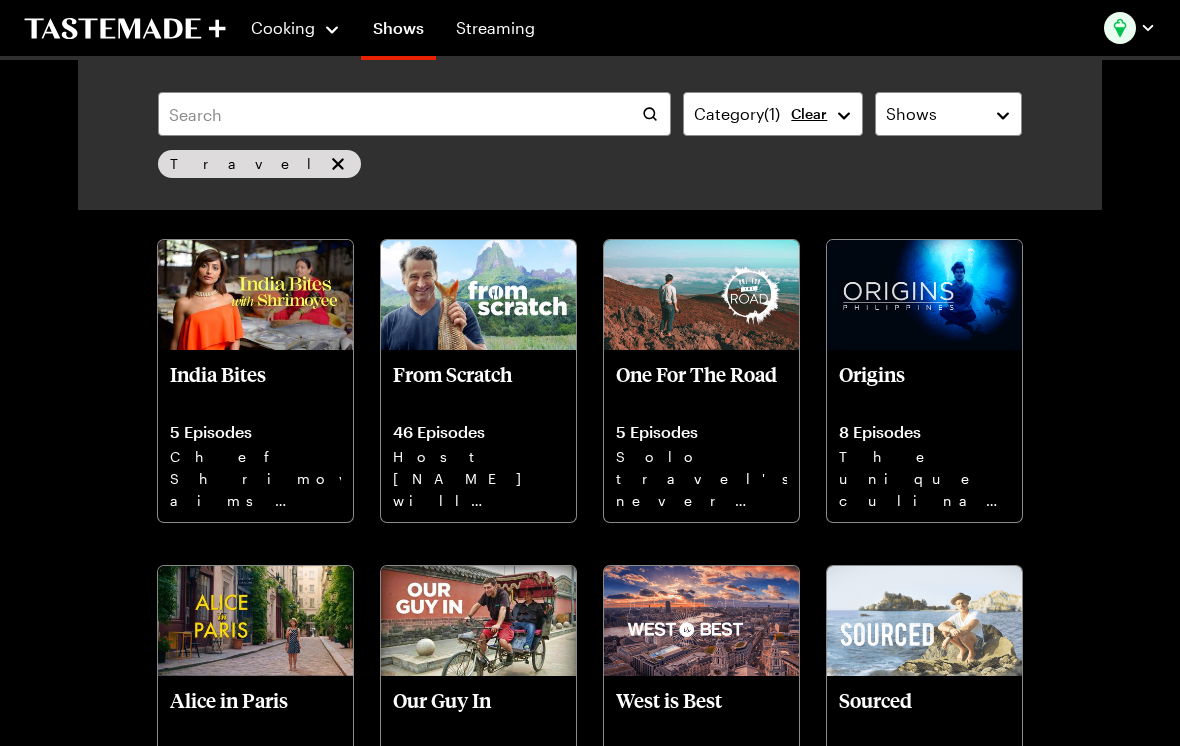scroll, scrollTop: 756, scrollLeft: 0, axis: vertical 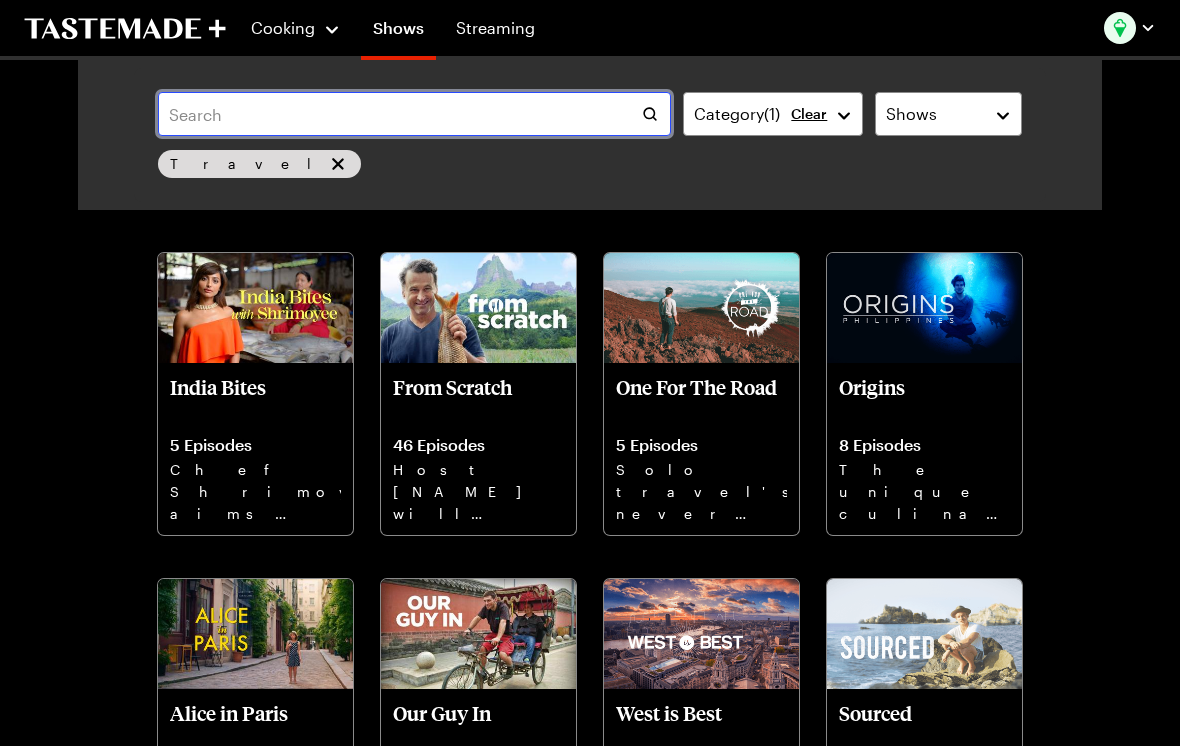 click at bounding box center [414, 114] 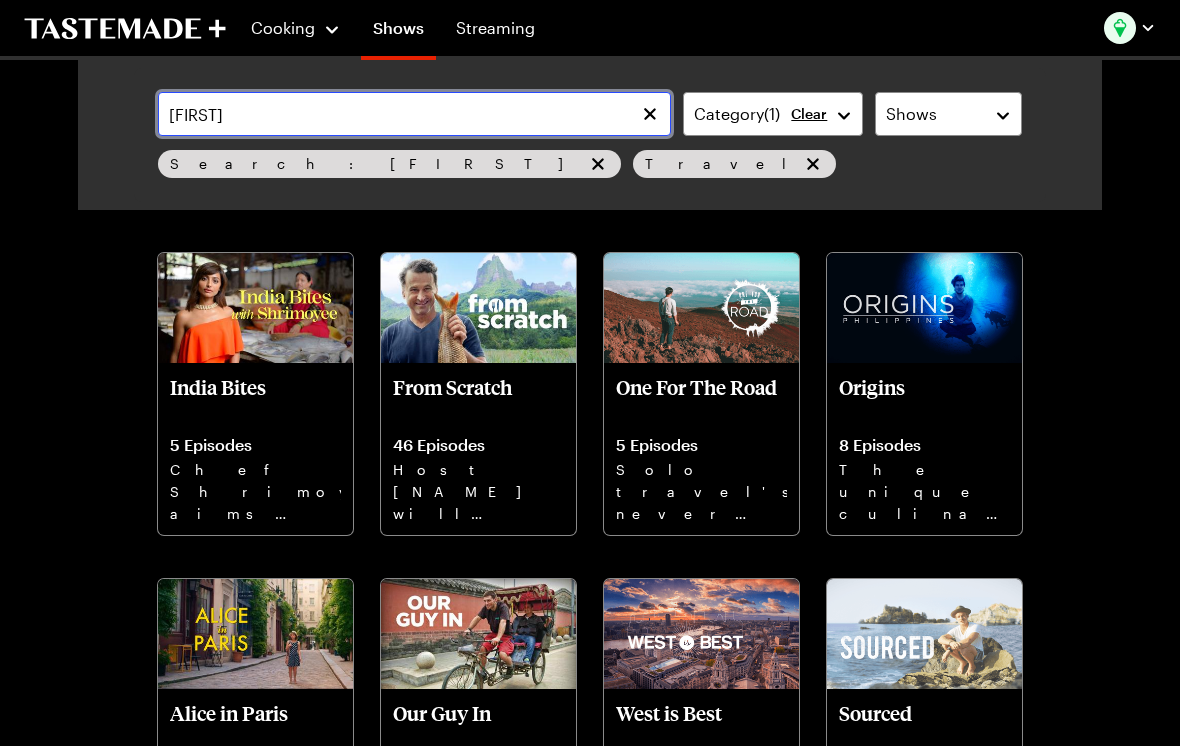 scroll, scrollTop: 206, scrollLeft: 0, axis: vertical 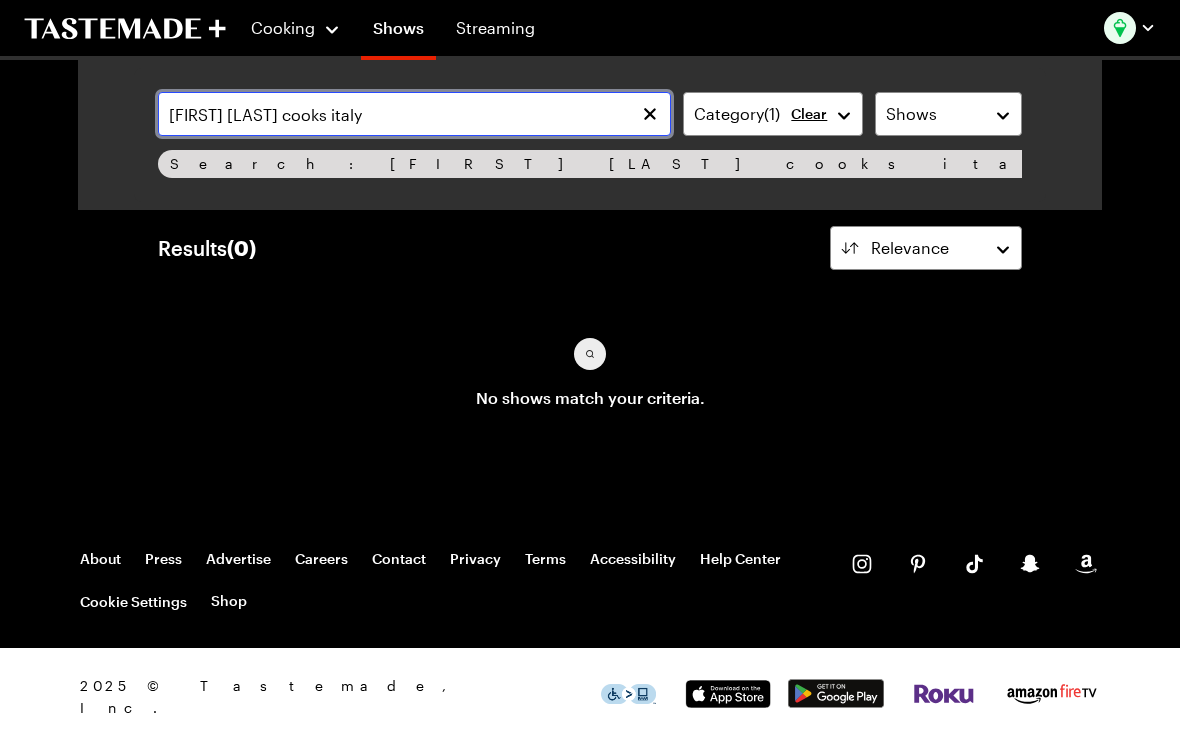 type on "[FIRST] [LAST] cooks italy" 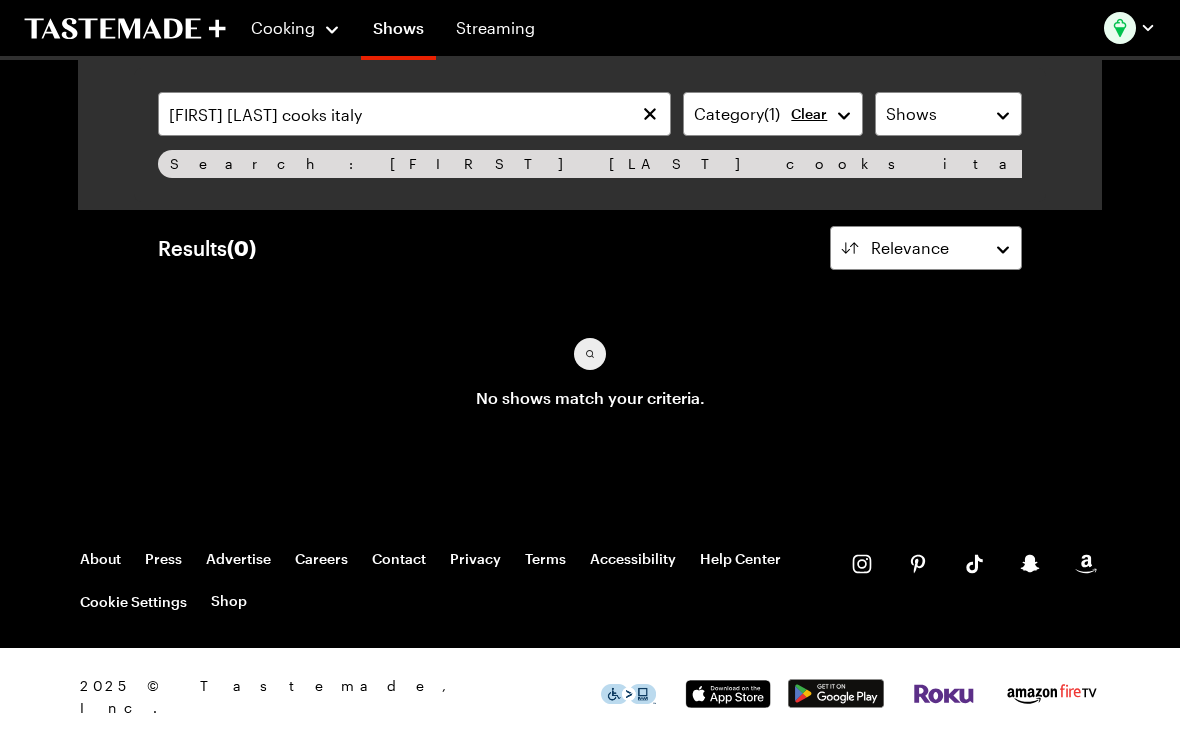 click 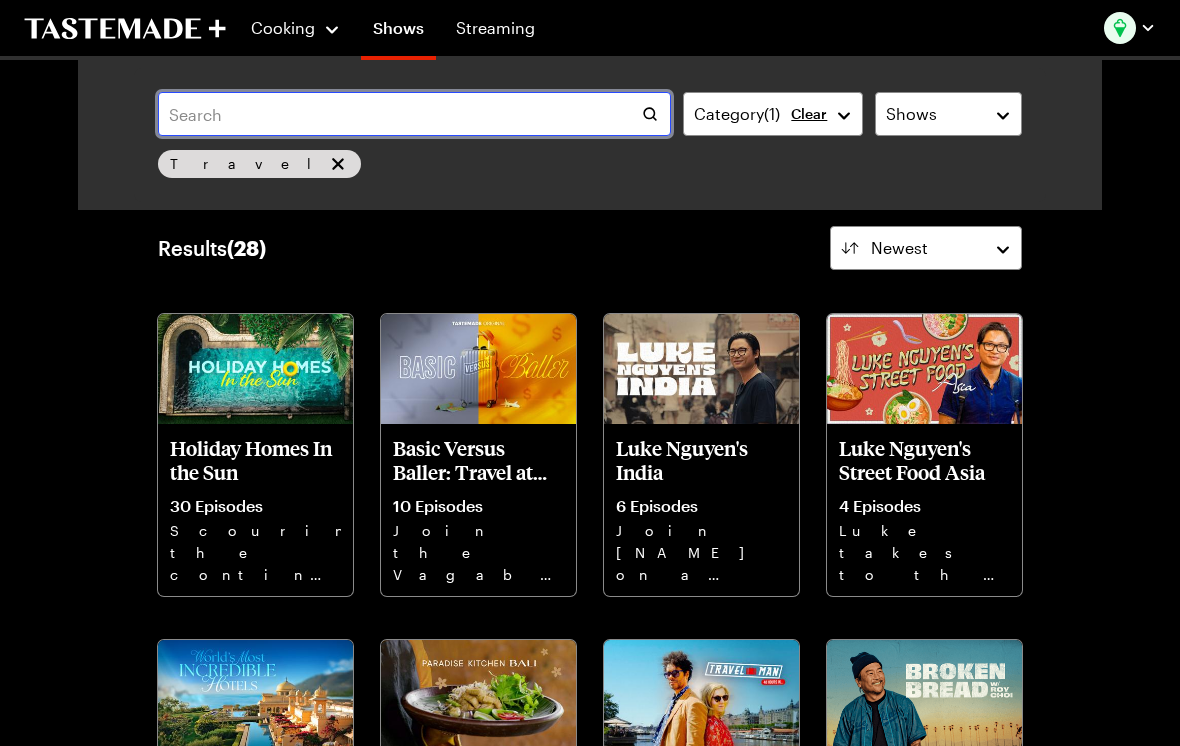 click at bounding box center (414, 114) 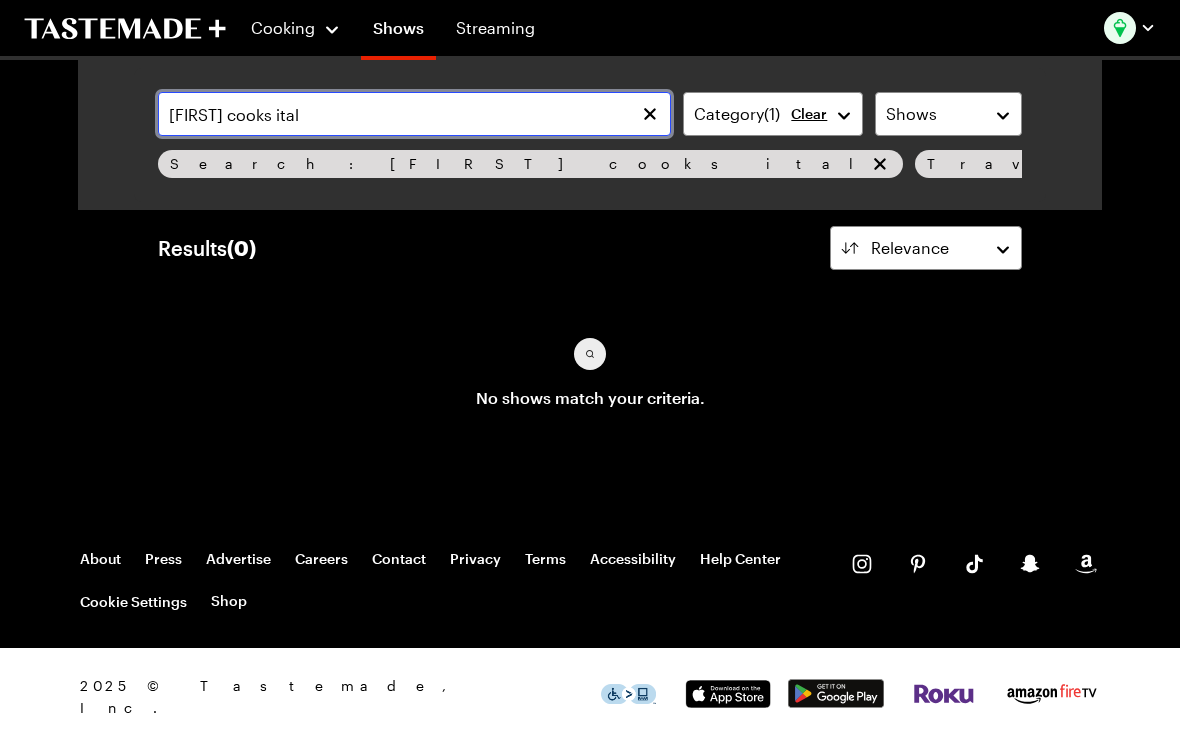 click on "[FIRST] cooks ital" at bounding box center [414, 114] 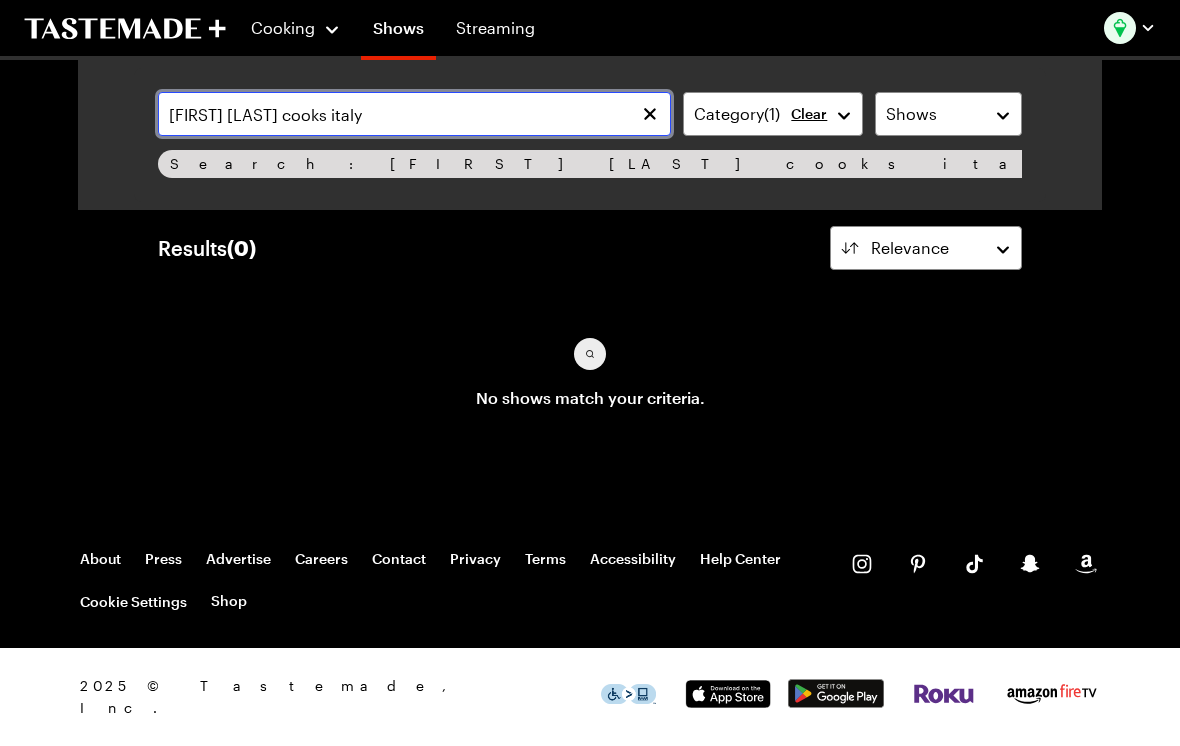type on "[FIRST] [LAST] cooks italy" 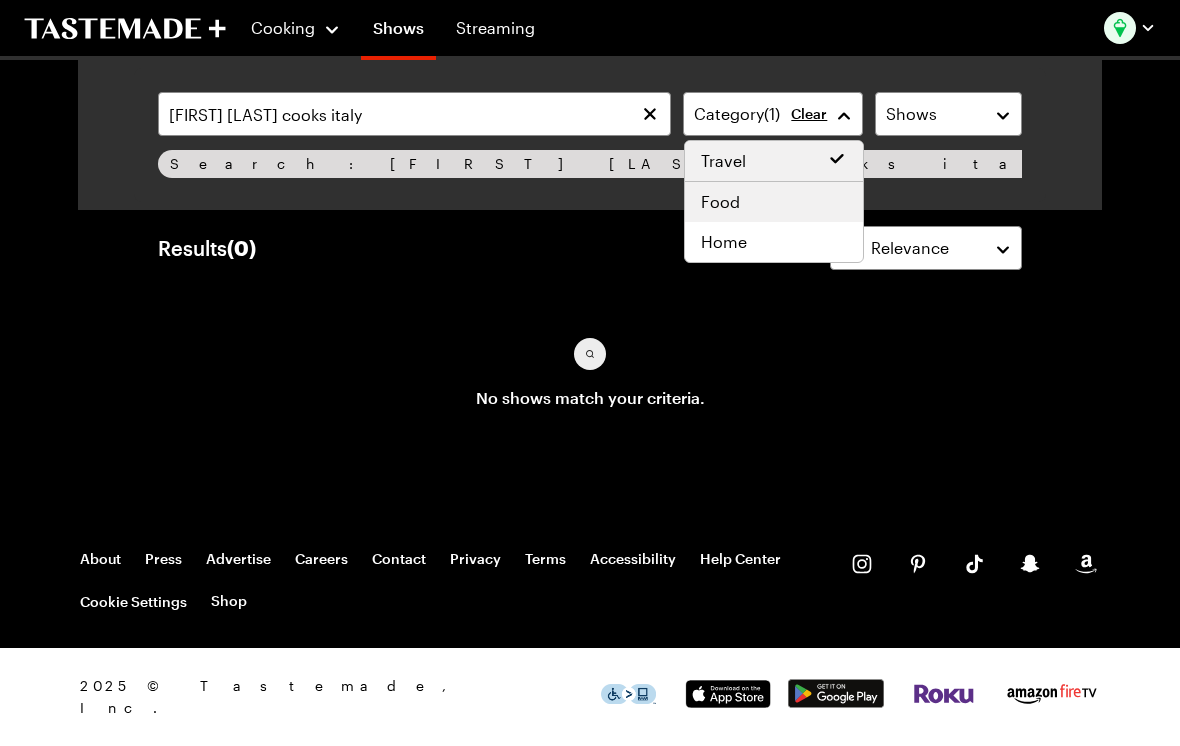 click on "Food" at bounding box center (774, 202) 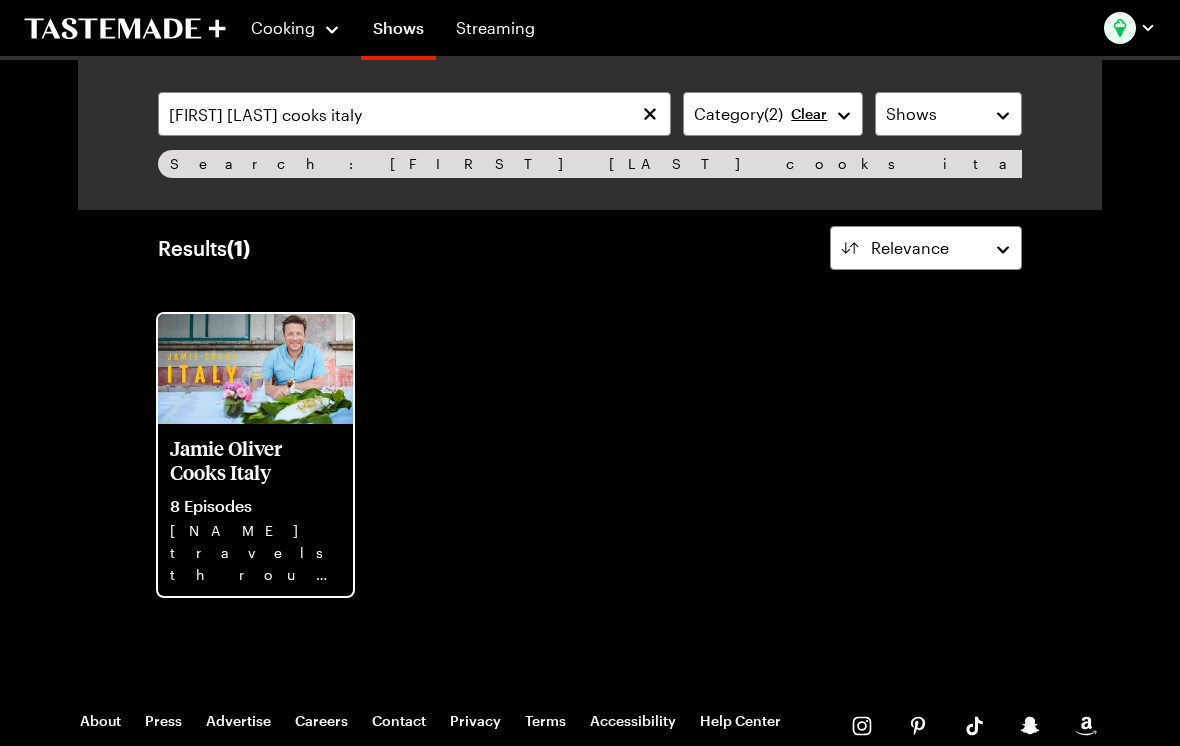 click at bounding box center [255, 369] 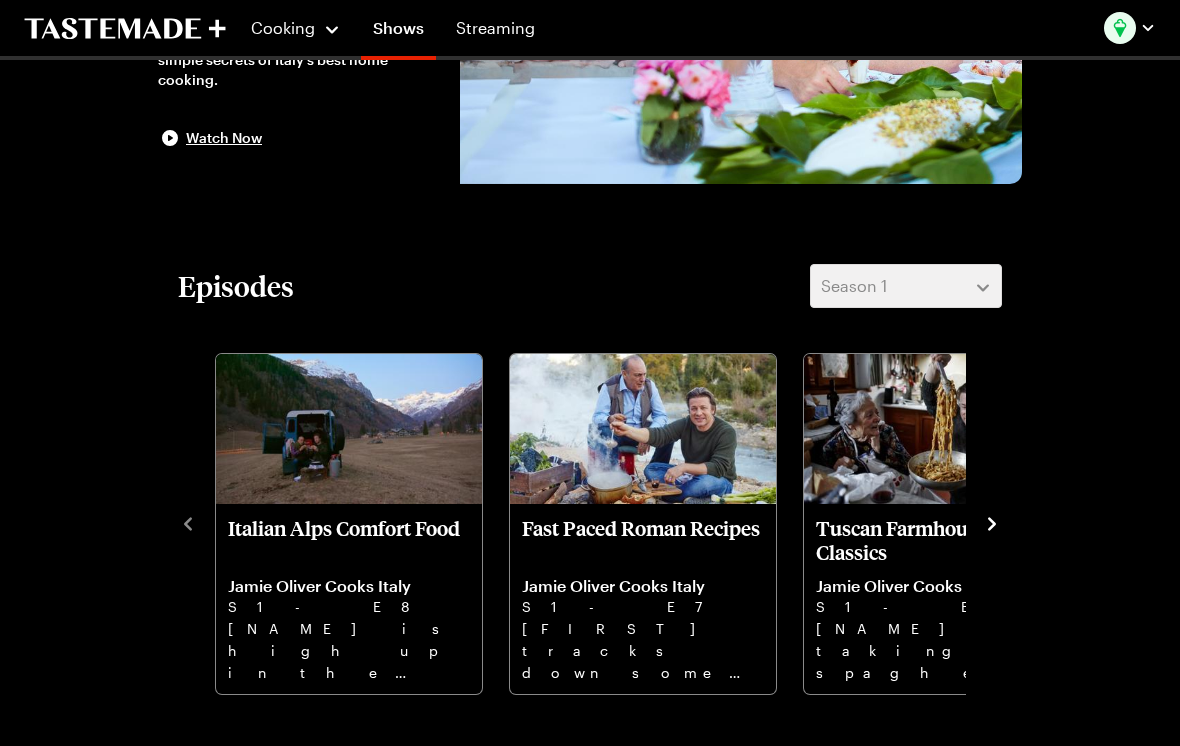 scroll, scrollTop: 317, scrollLeft: 0, axis: vertical 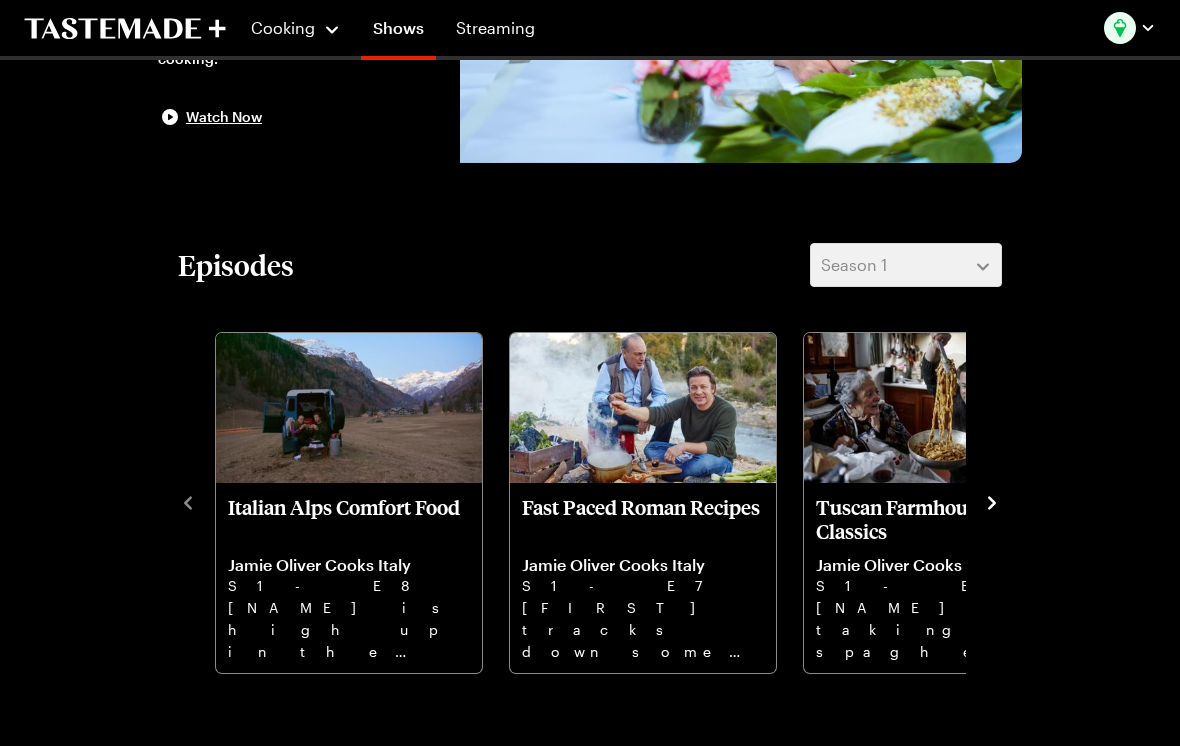 click 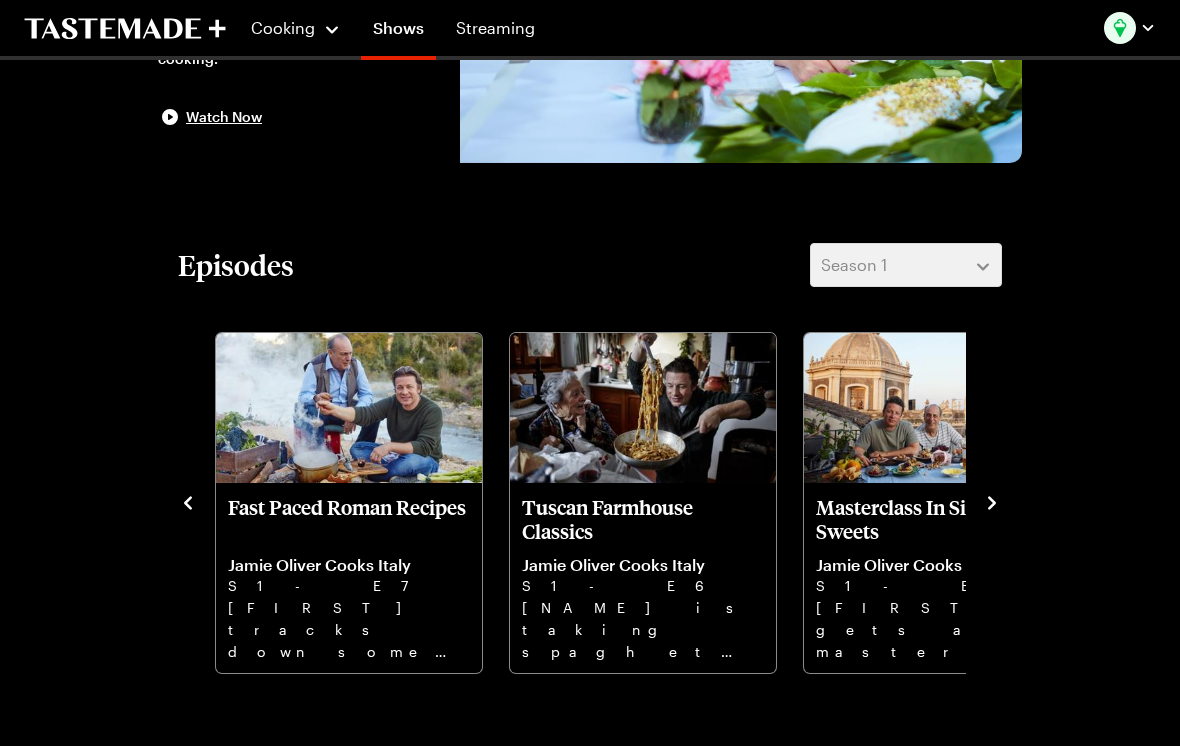 click 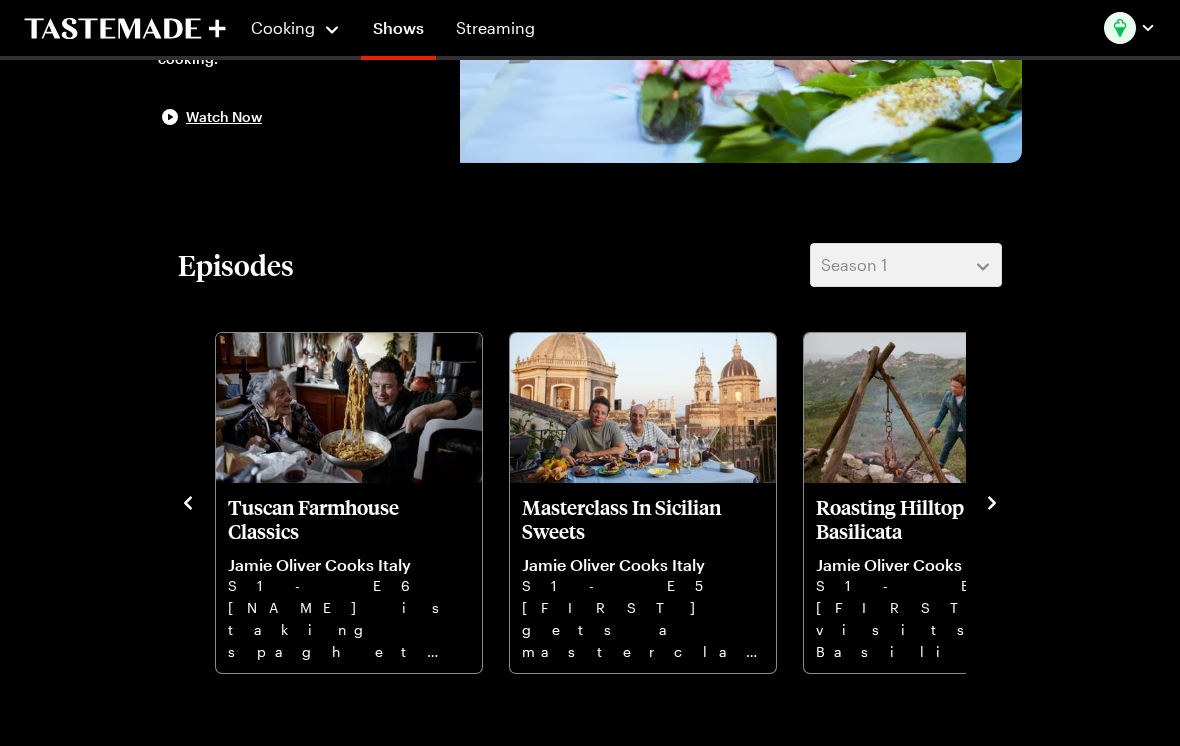 click 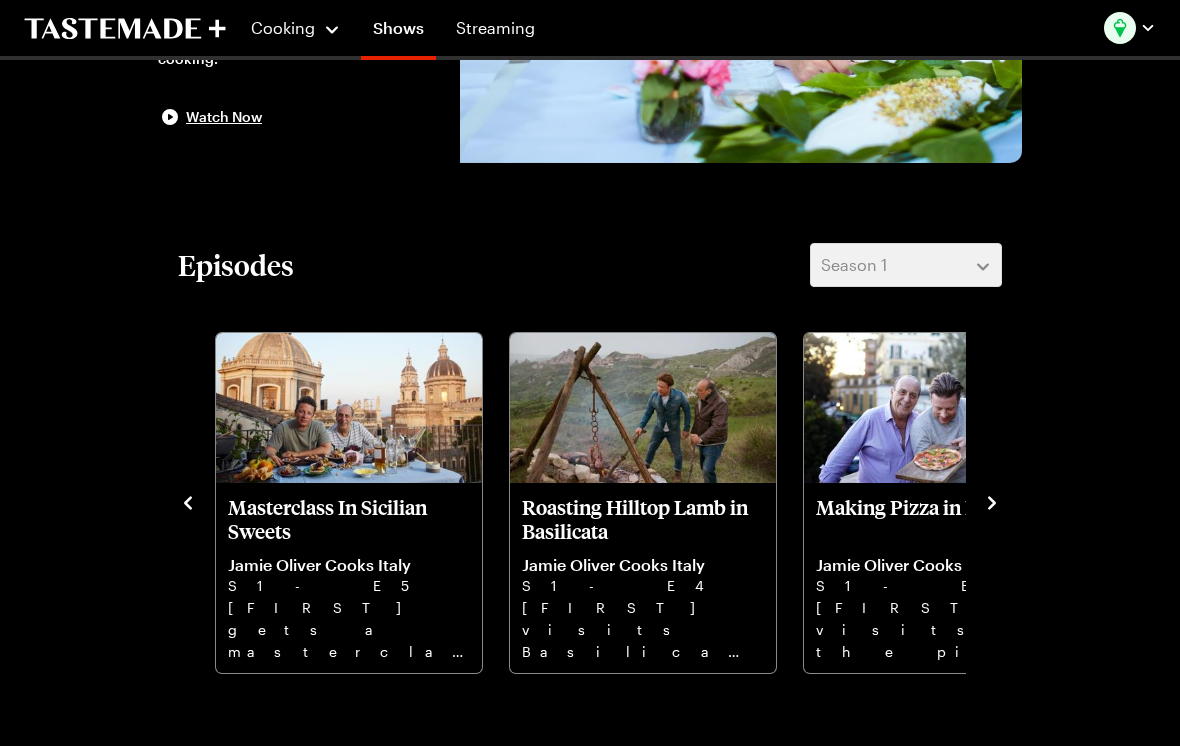 click 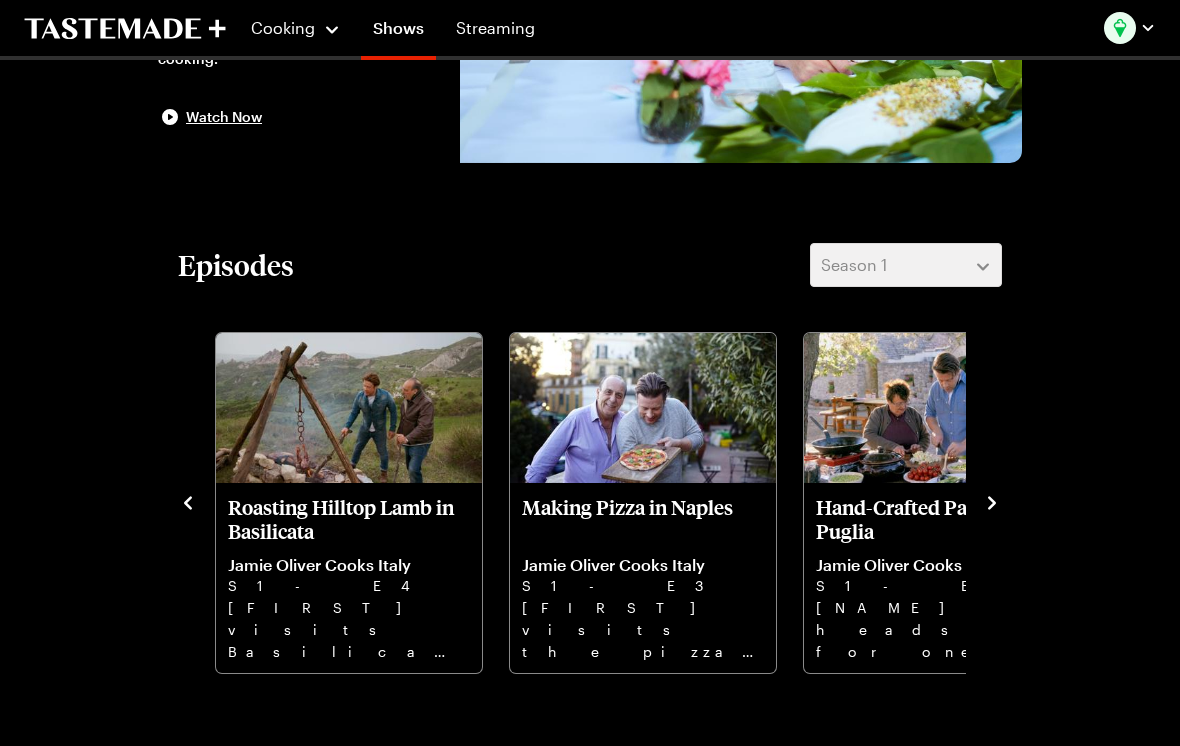 click 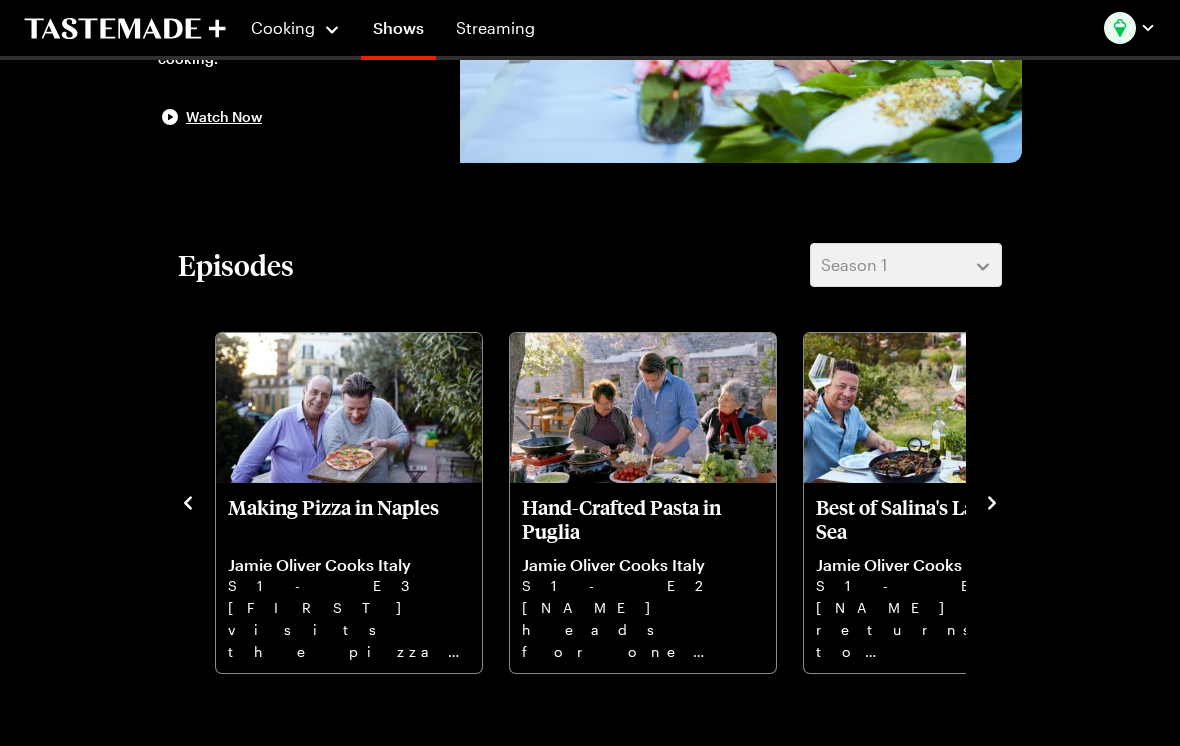 click 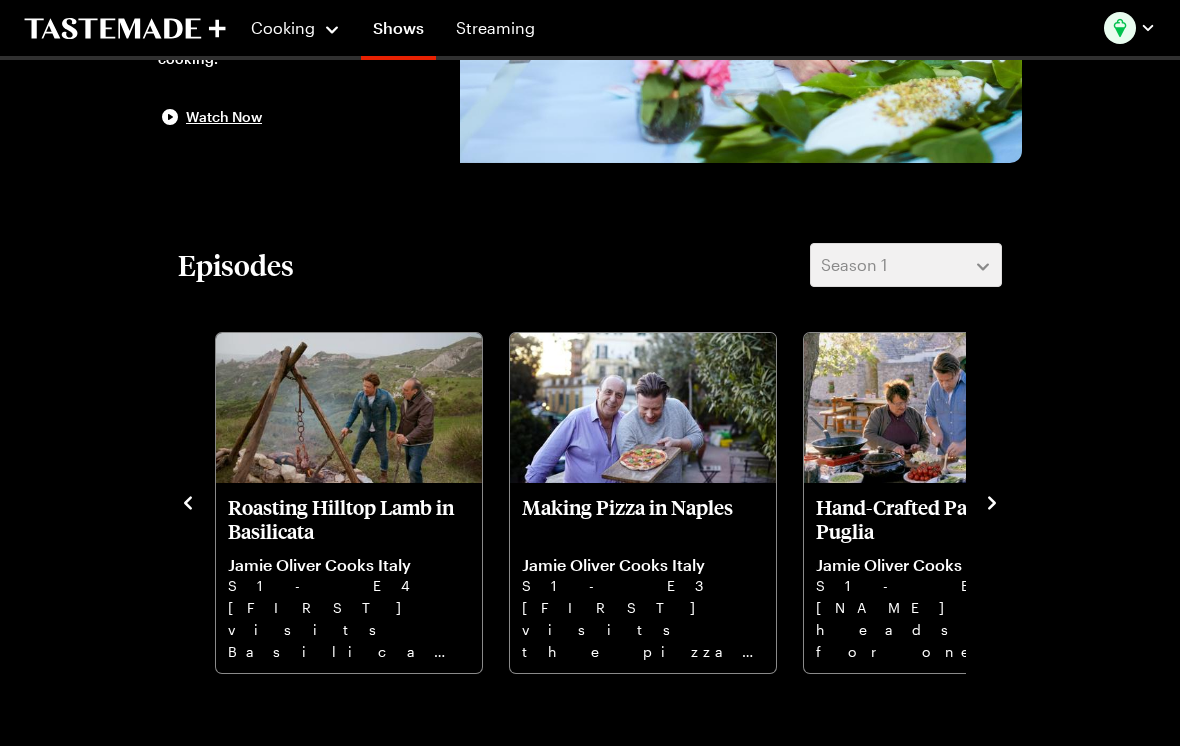 click 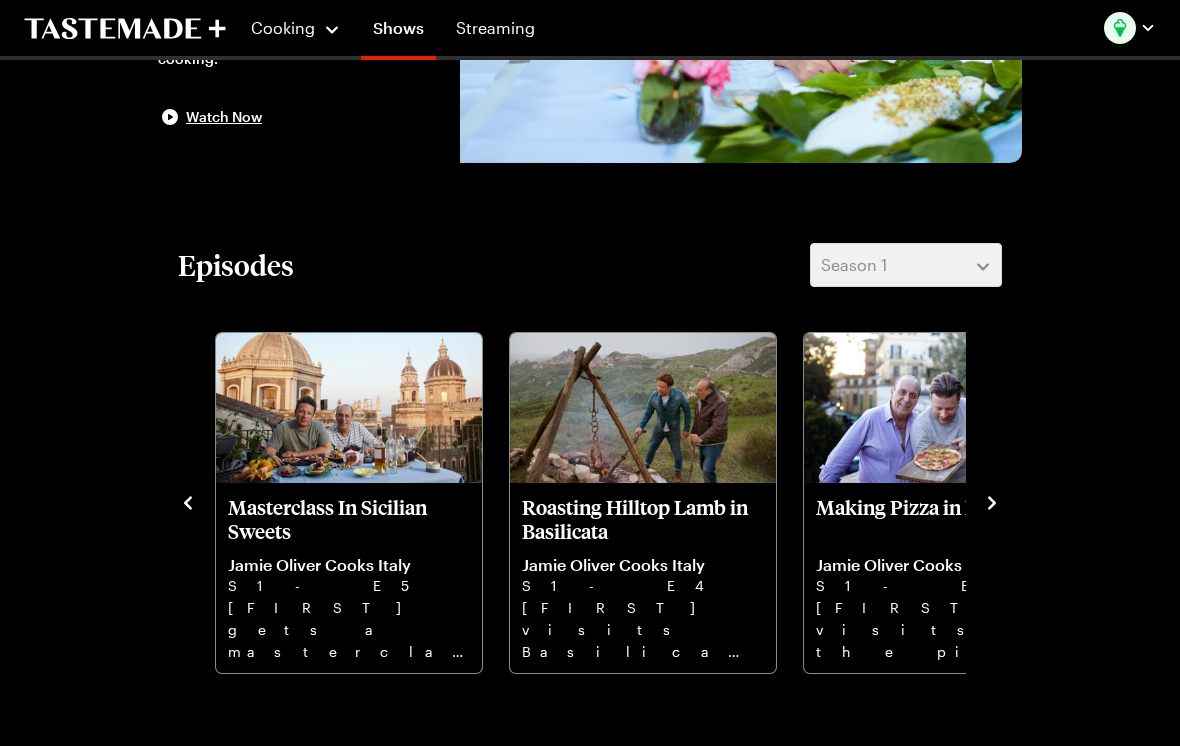 click on "Episodes Season 1 Italian Alps Comfort Food [FIRST] [LAST] Cooks Italy S1 - E8 [FIRST] is high up in the Italian Alps cooking some great comfort food. Fast Paced Roman Recipes [FIRST] [LAST] Cooks Italy S1 - E7 [FIRST] tracks down some fast, fresh and easy recipes, featuring tasty minty pea tortiglioni and gnocchi. Tuscan Farmhouse Classics [FIRST] [LAST] Cooks Italy S1 - E6 [FIRST] is taking spaghetti bolognese to the next level and re-creating a mind-blowing Jewish-Italian recipe. Masterclass In Sicilian Sweets [FIRST] [LAST] Cooks Italy S1 - E5 [FIRST] gets a masterclass in Sicilian sweets and cooking up an epic tuna, prawn and pistachio spaghetti. Roasting Hilltop Lamb in Basilicata [FIRST] [LAST] Cooks Italy S1 - E4 [FIRST] visits Basilicata in search of some old school Italian recipes. Making Pizza in Naples [FIRST] [LAST] Cooks Italy S1 - E3 [FIRST] visits the pizza capital of Italy to learn recipes from the locals. Hand-Crafted Pasta in Puglia [FIRST] [LAST] Cooks Italy S1 - E2 Best of Salina's Land and Sea S1 - E1" at bounding box center [590, 459] 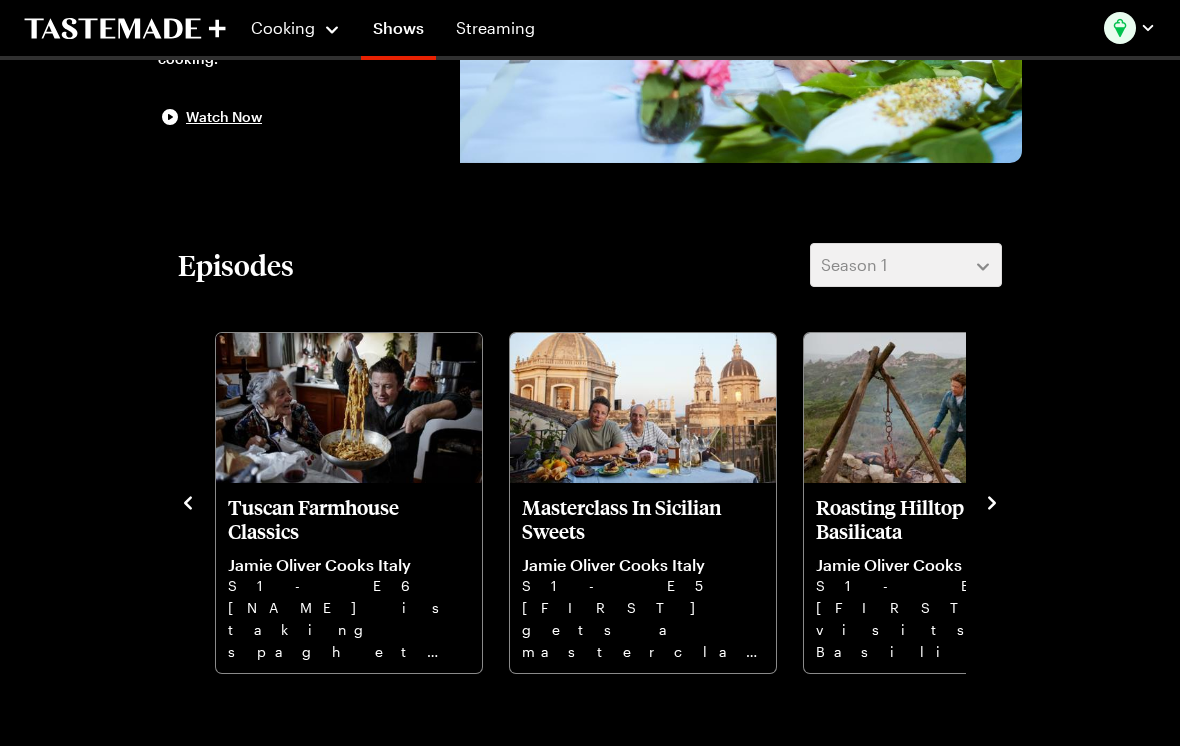 click at bounding box center [188, 501] 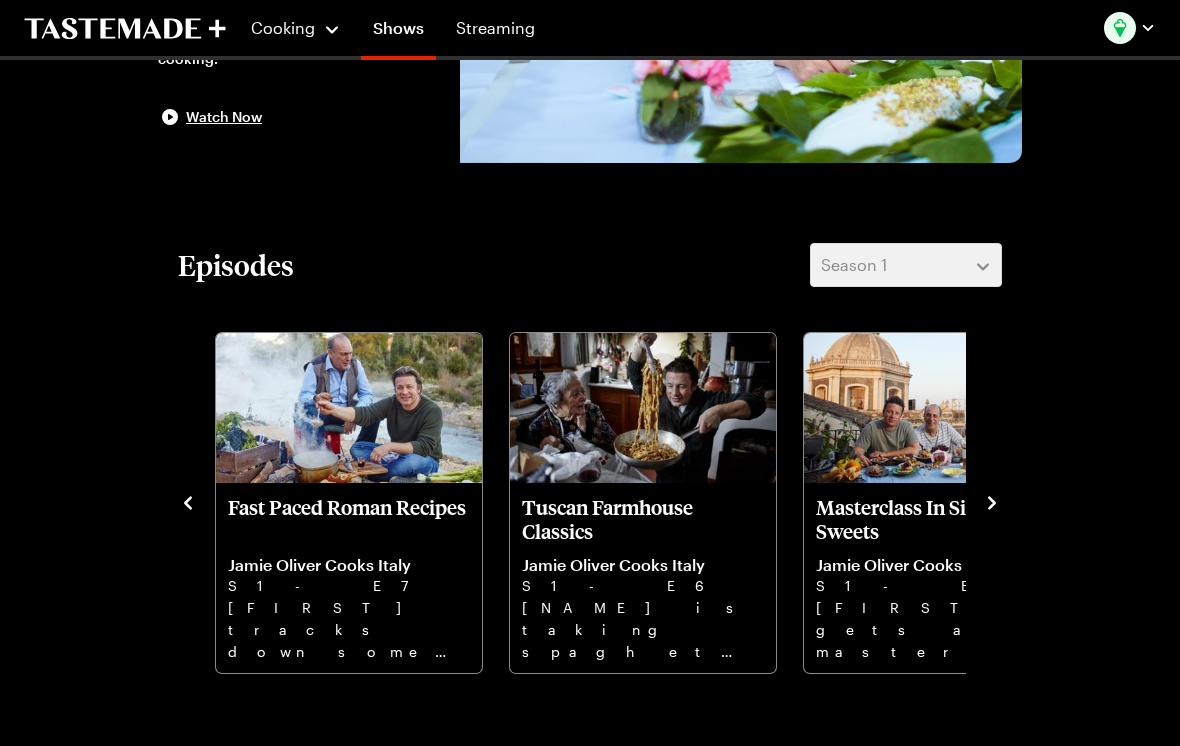 click 